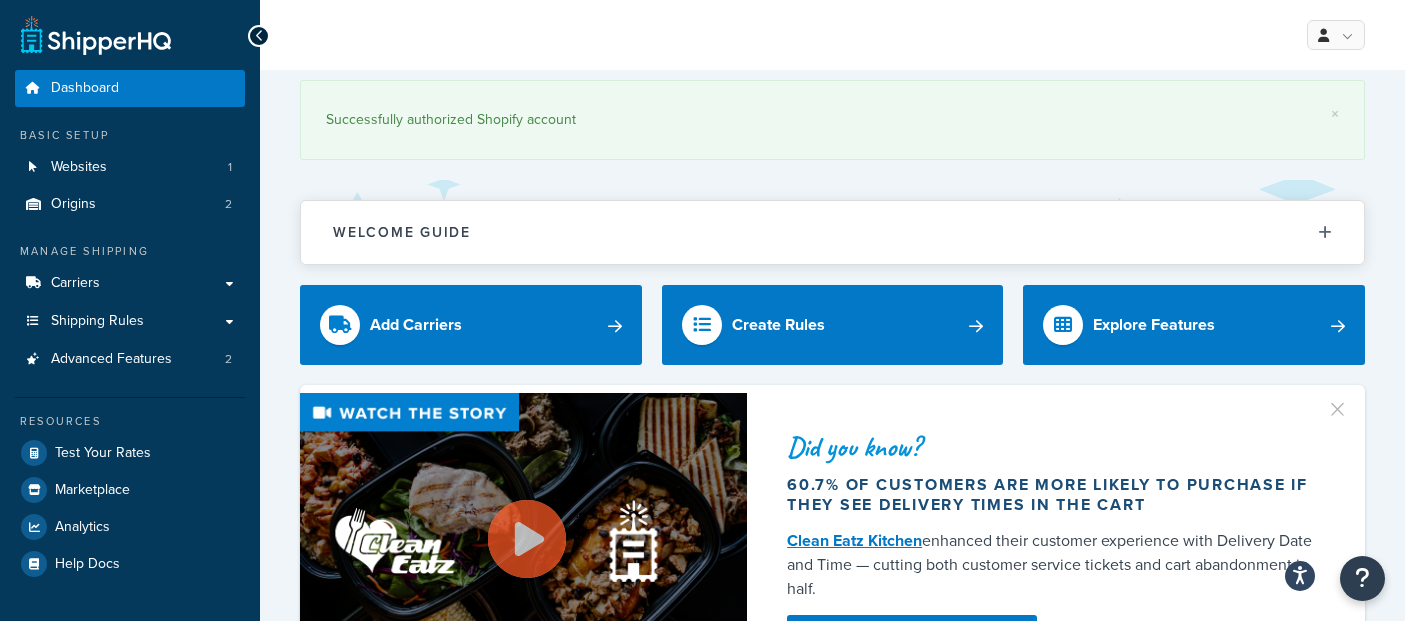 scroll, scrollTop: 0, scrollLeft: 0, axis: both 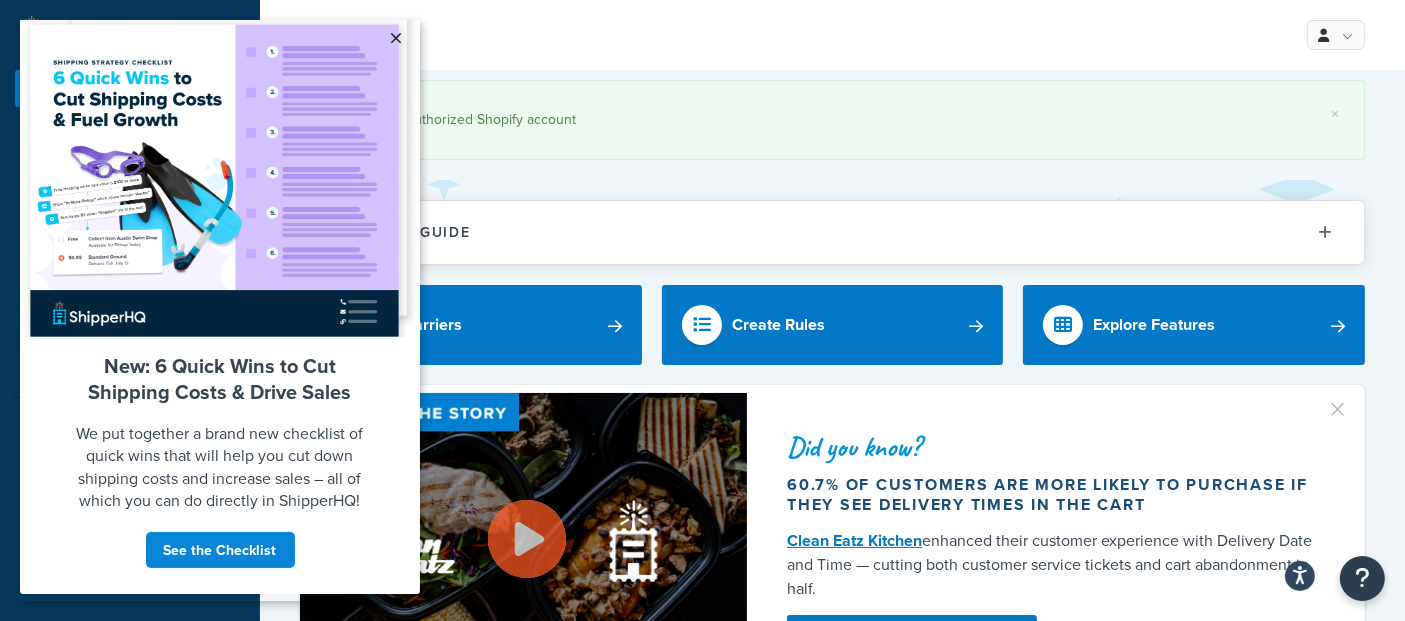 click on "×" at bounding box center [396, 38] 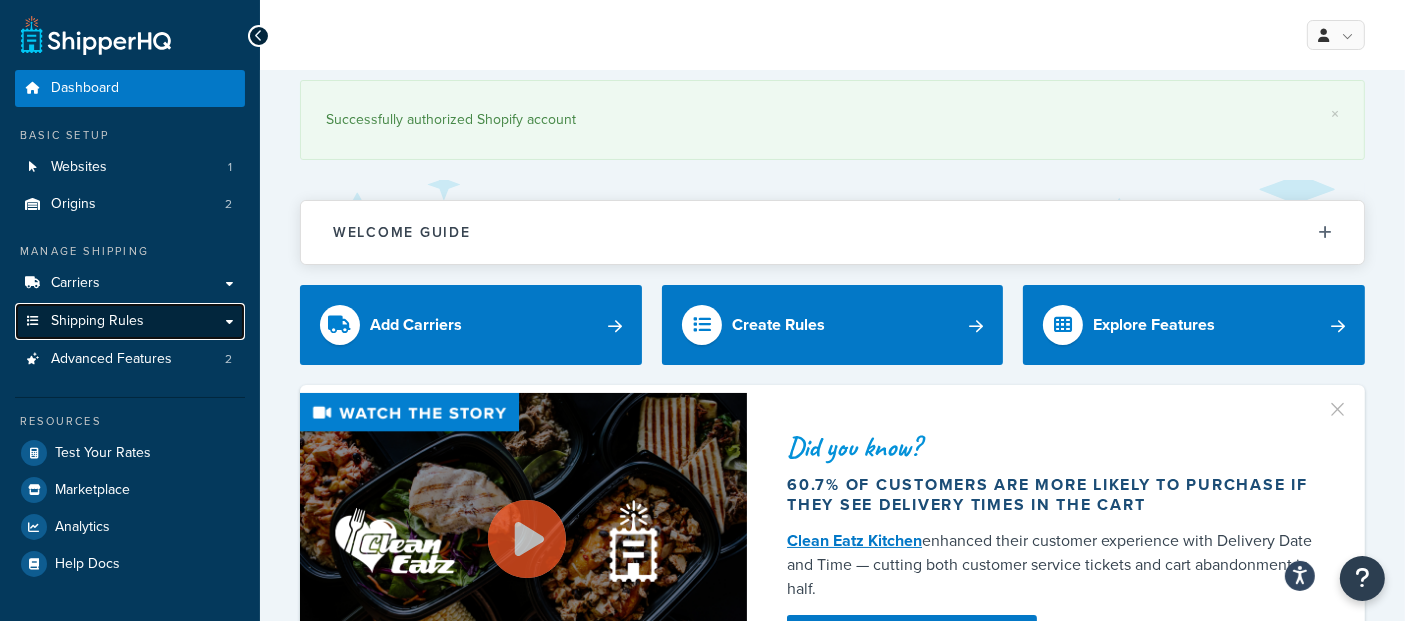 click on "Shipping Rules" at bounding box center [97, 321] 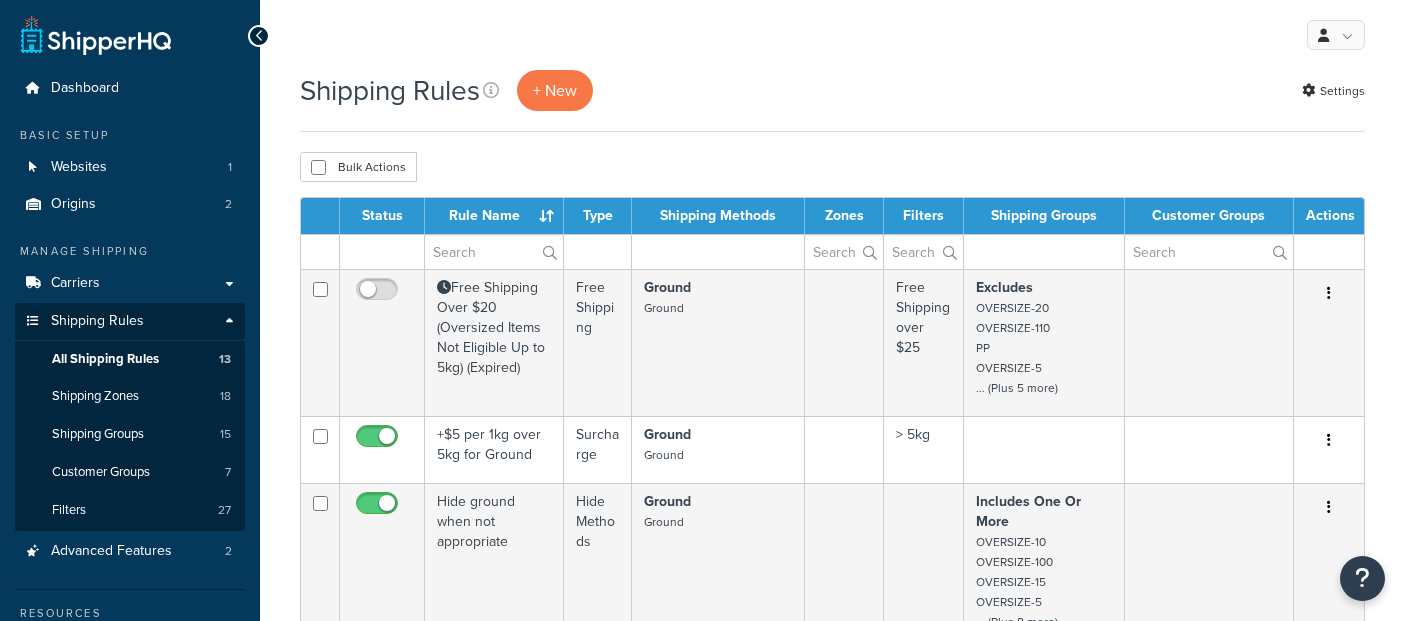 scroll, scrollTop: 0, scrollLeft: 0, axis: both 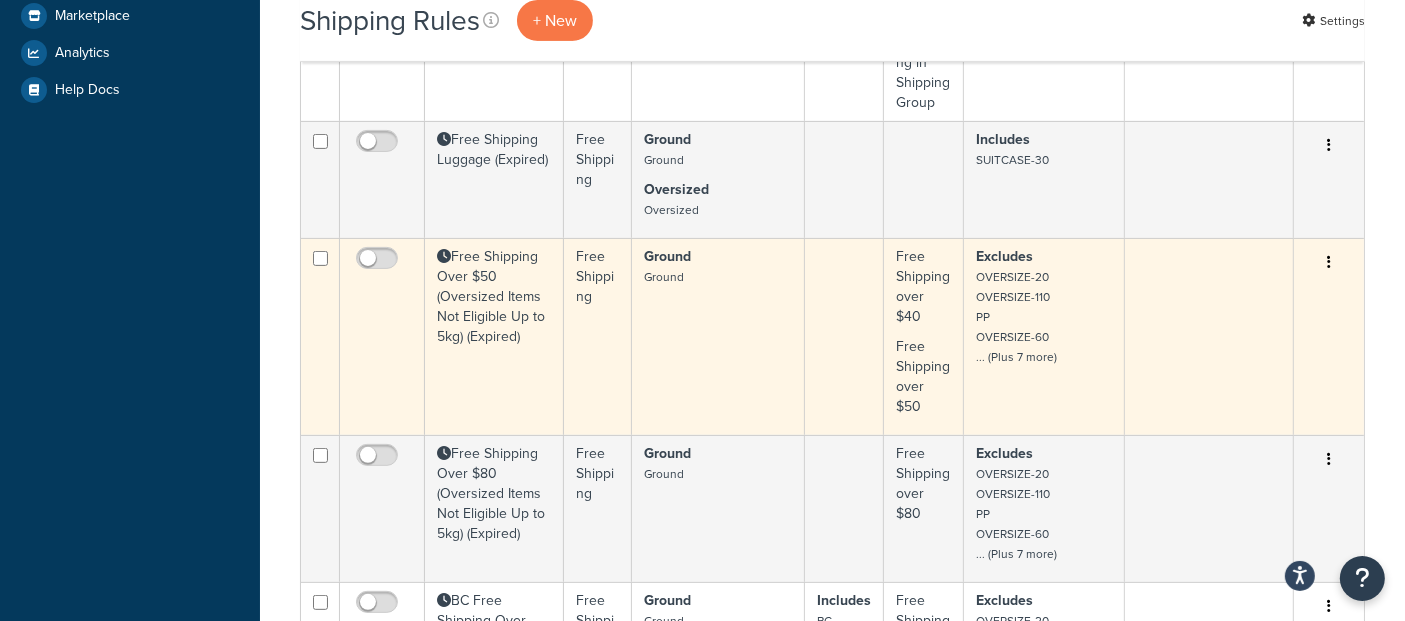 click on "Free Shipping Over $50 (Oversized Items Not Eligible Up to 5kg) (Expired)" at bounding box center [494, 336] 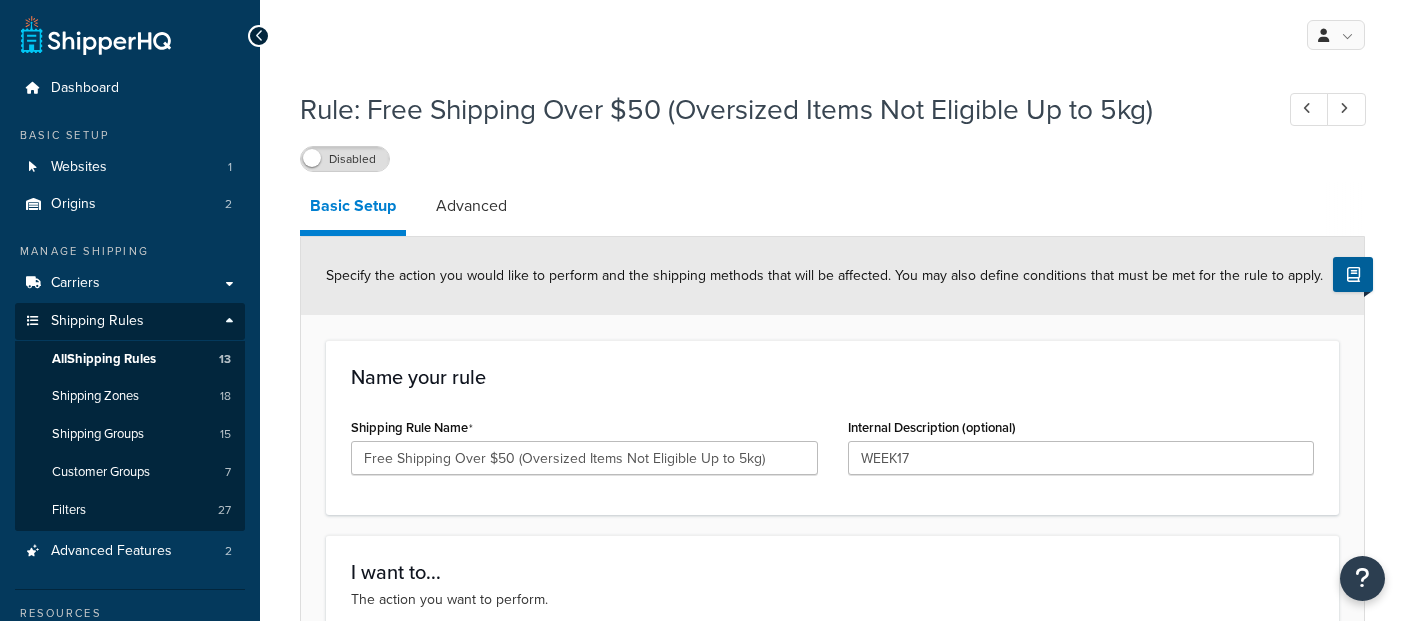 scroll, scrollTop: 0, scrollLeft: 0, axis: both 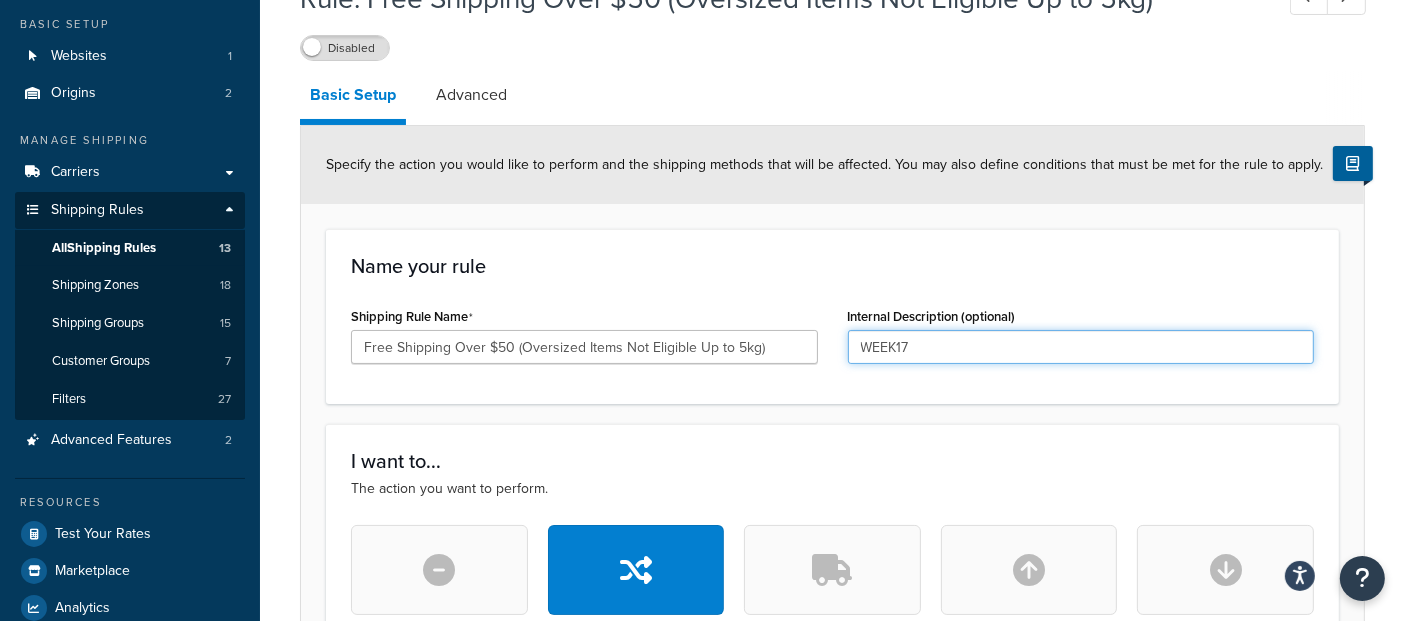 click on "WEEK17" at bounding box center (1081, 347) 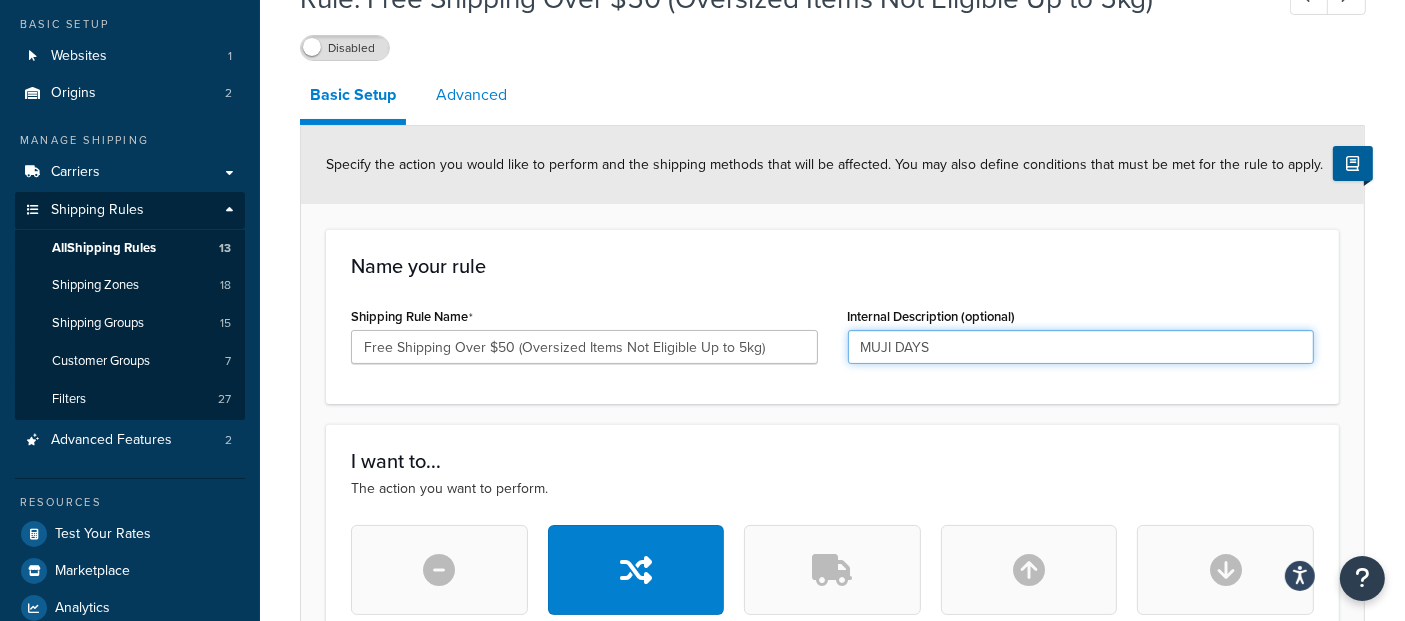 type on "MUJI DAYS" 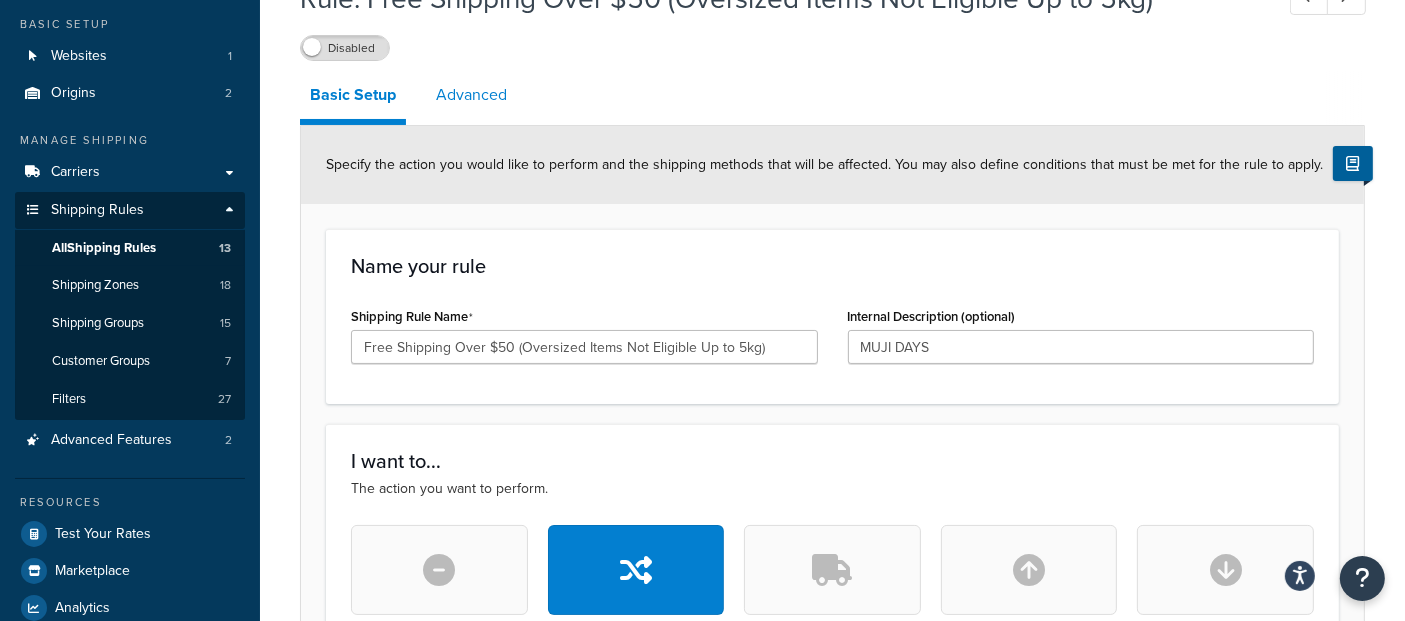 click on "Advanced" at bounding box center [471, 95] 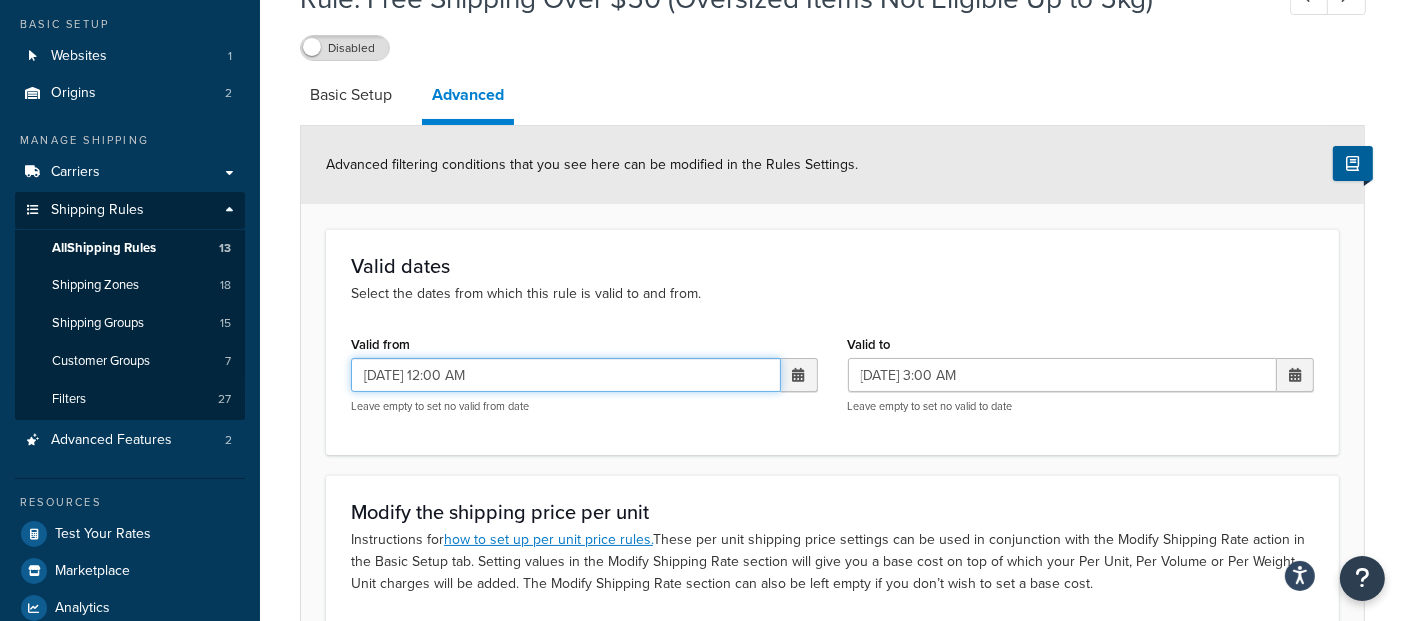 click on "04/21/2025 12:00 AM" at bounding box center (566, 375) 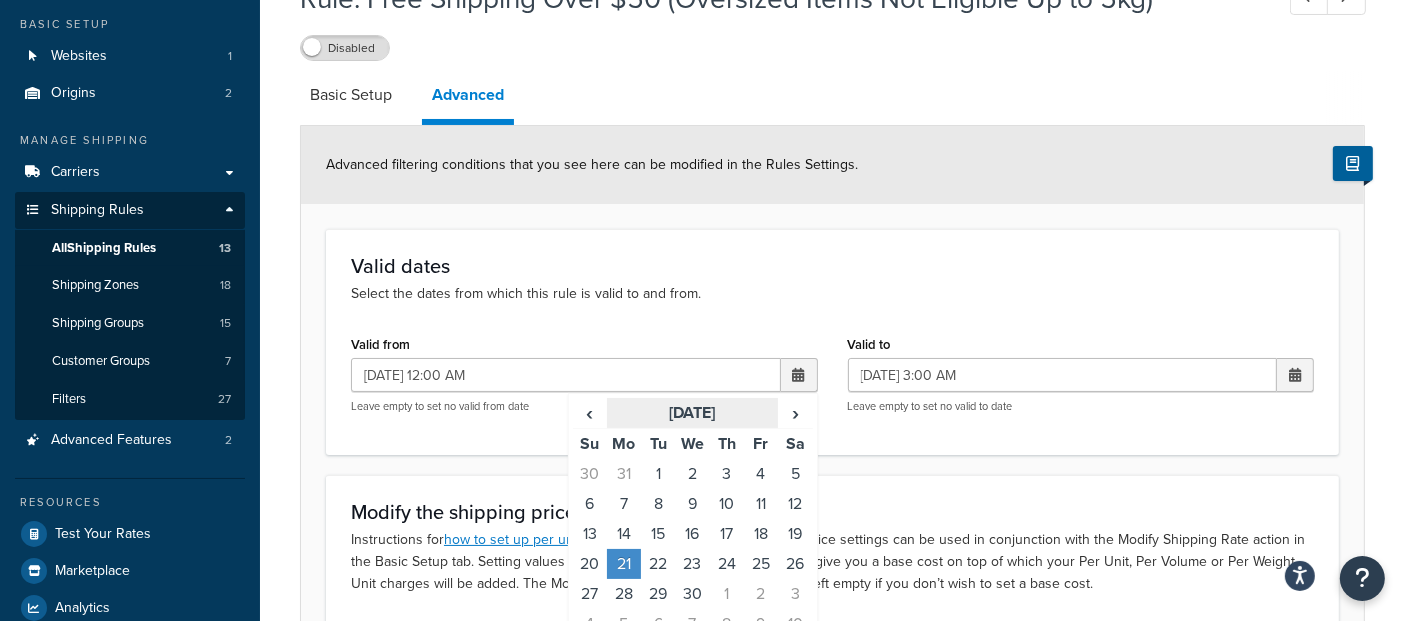 click on "April 2025" at bounding box center (692, 413) 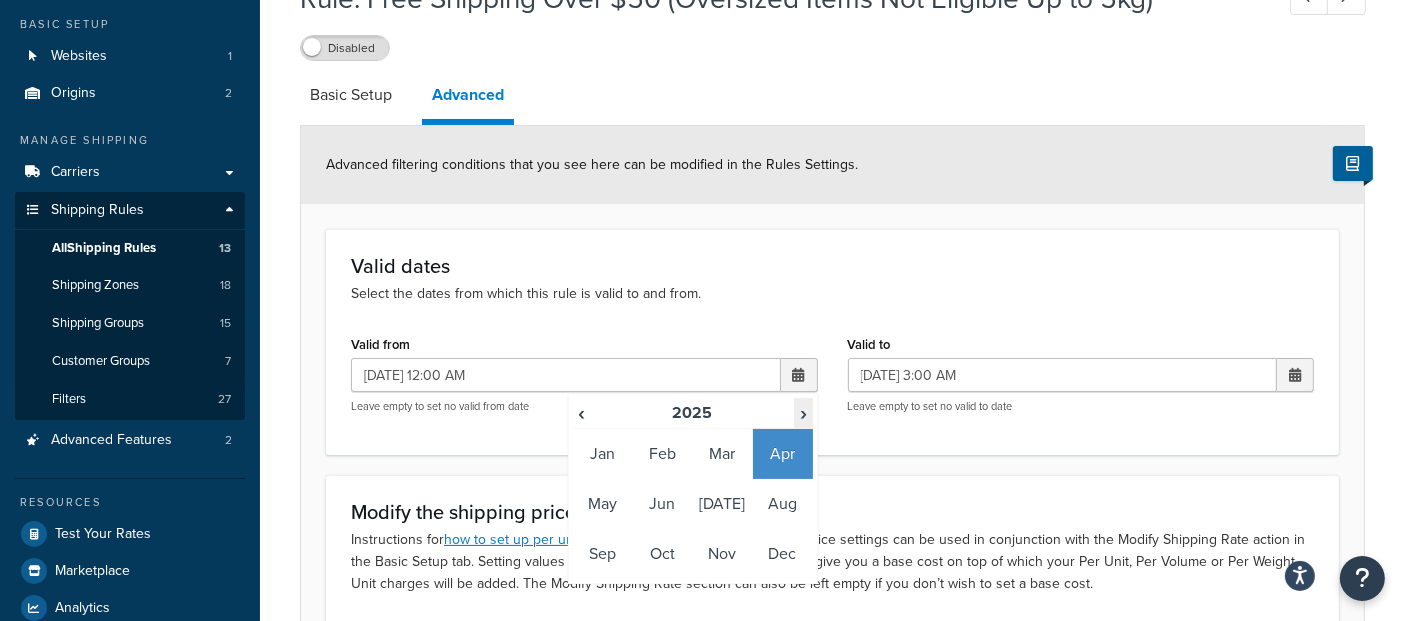 click on "›" at bounding box center [803, 413] 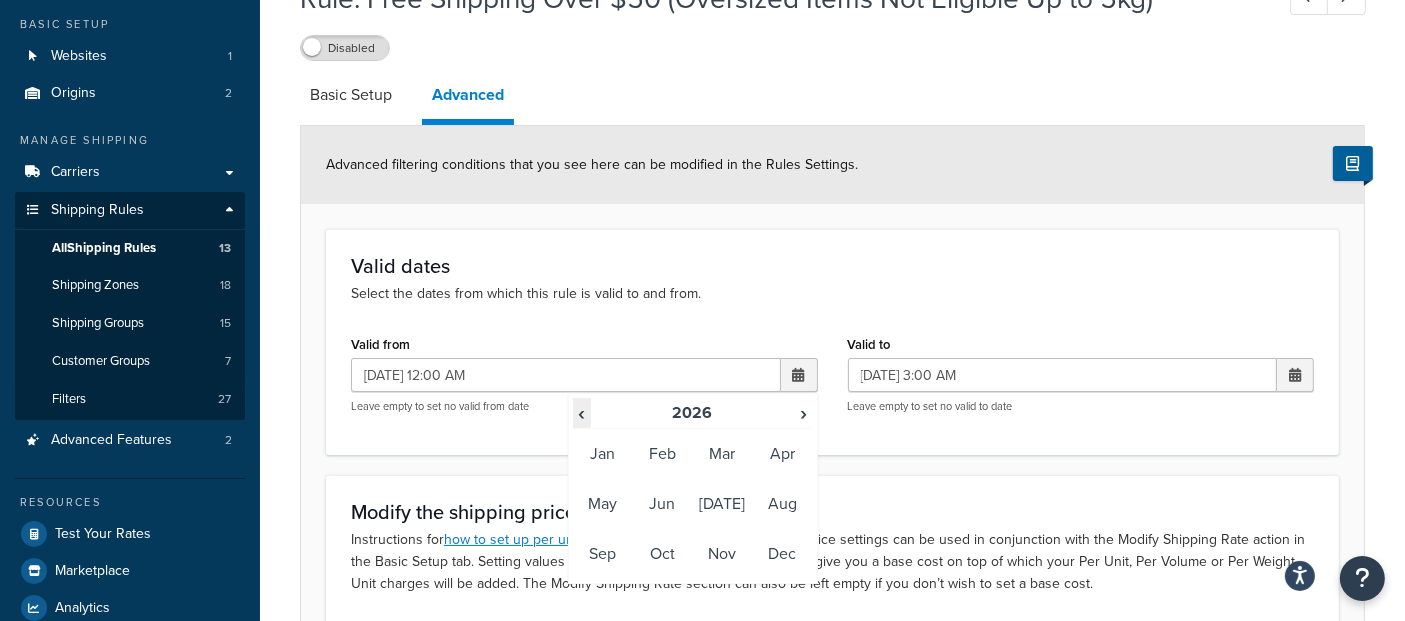 click on "‹" at bounding box center (582, 413) 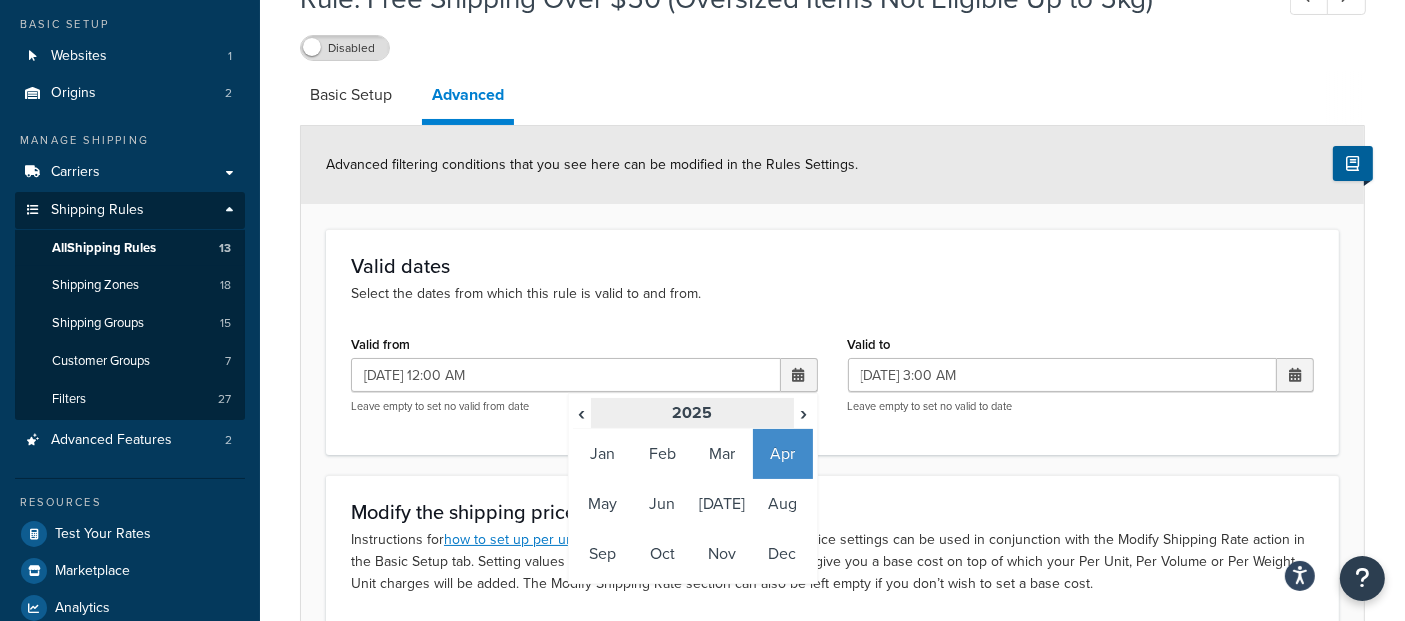 click on "2025" at bounding box center [692, 413] 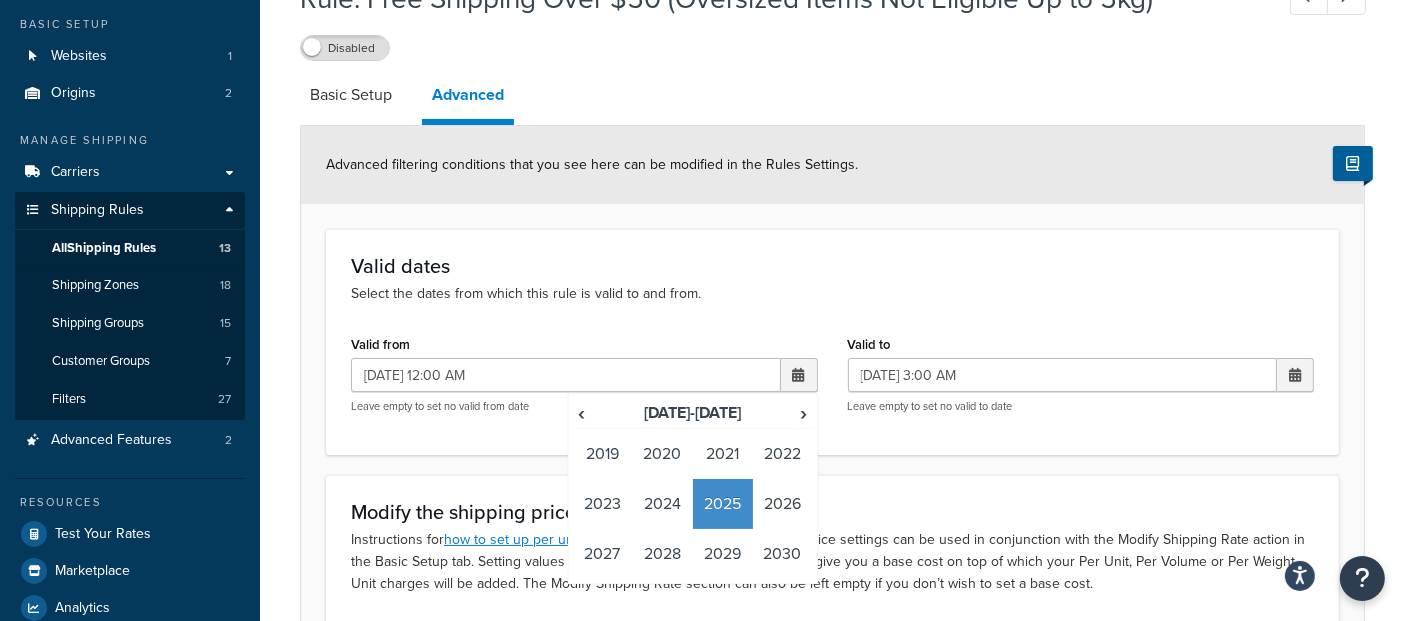 click on "2025" at bounding box center (723, 504) 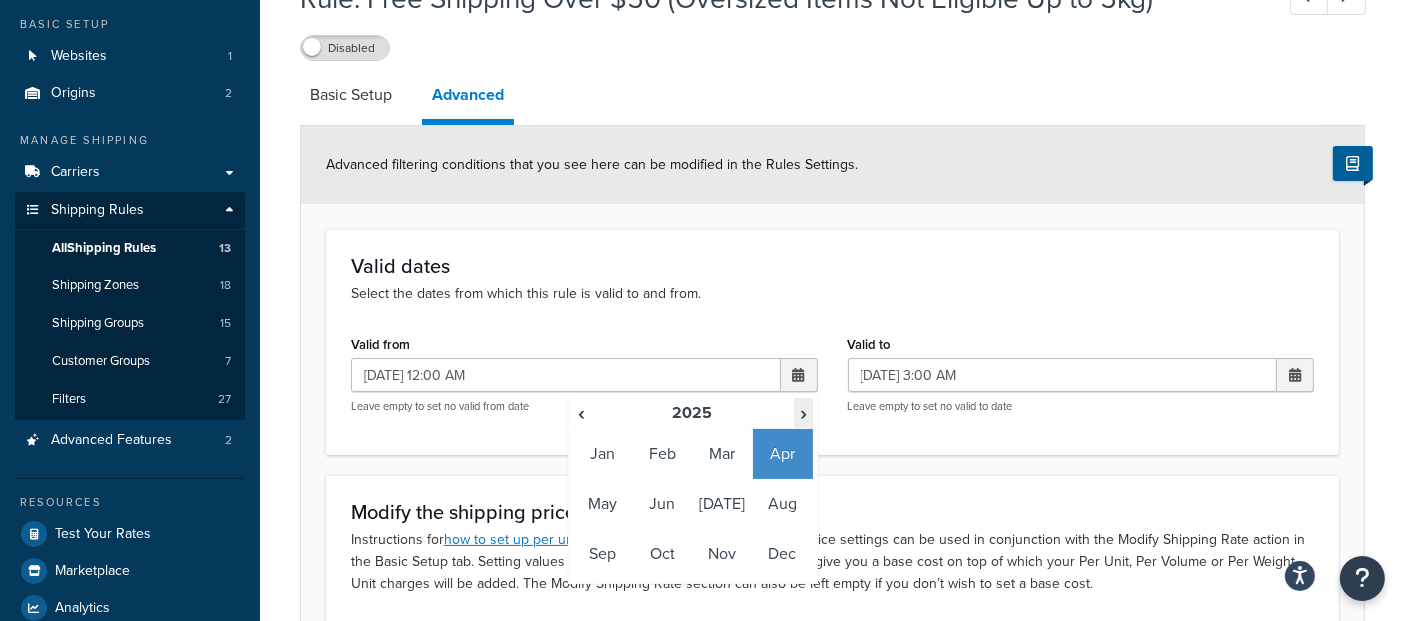 click on "›" at bounding box center (803, 413) 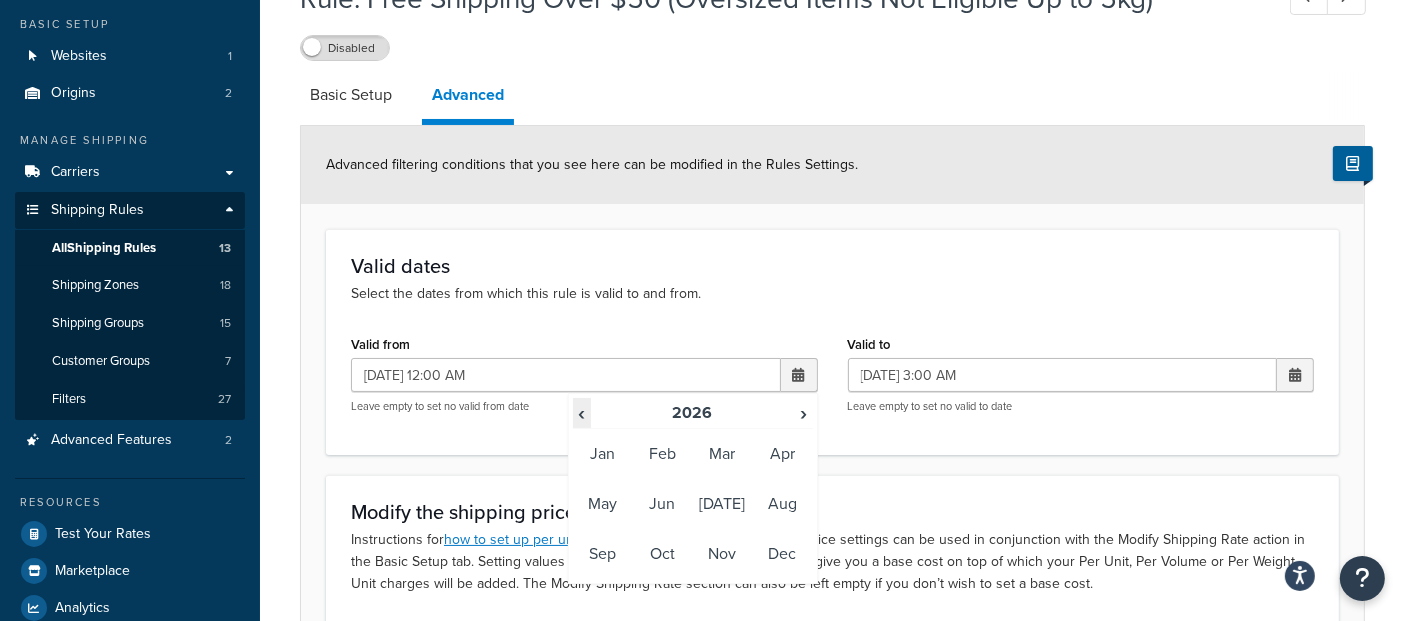 click on "‹" at bounding box center [582, 413] 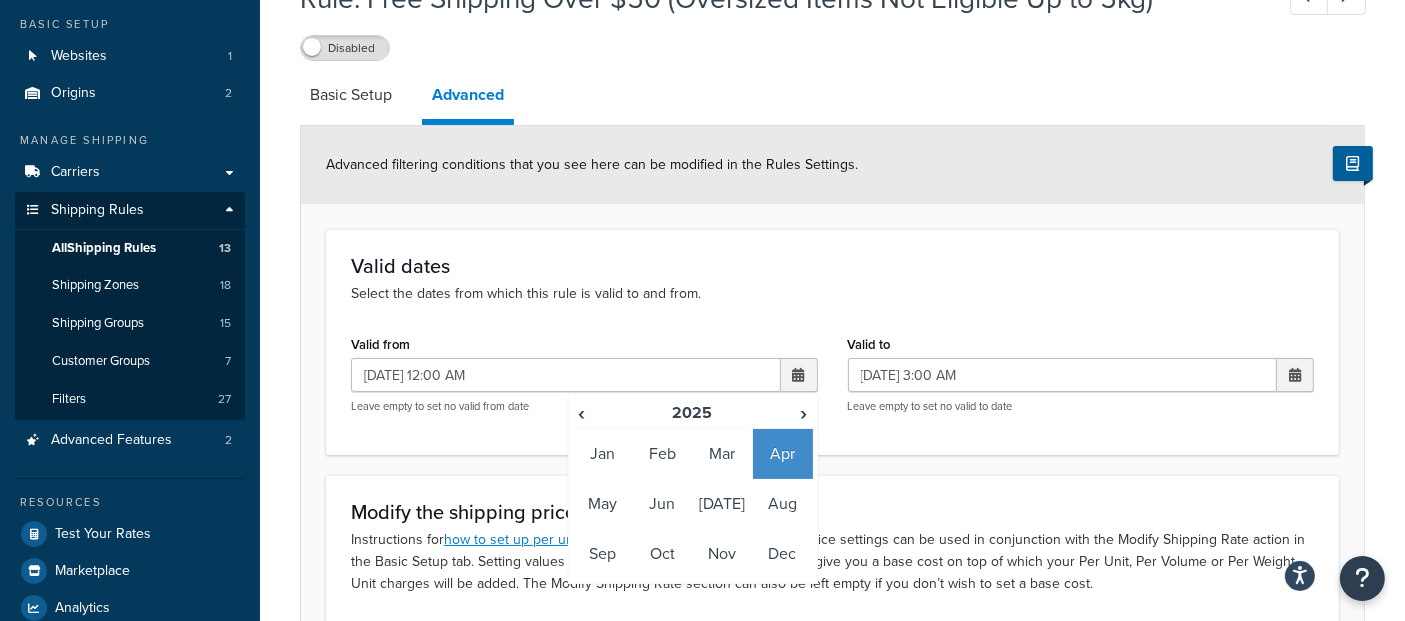 click on "Apr" at bounding box center [783, 454] 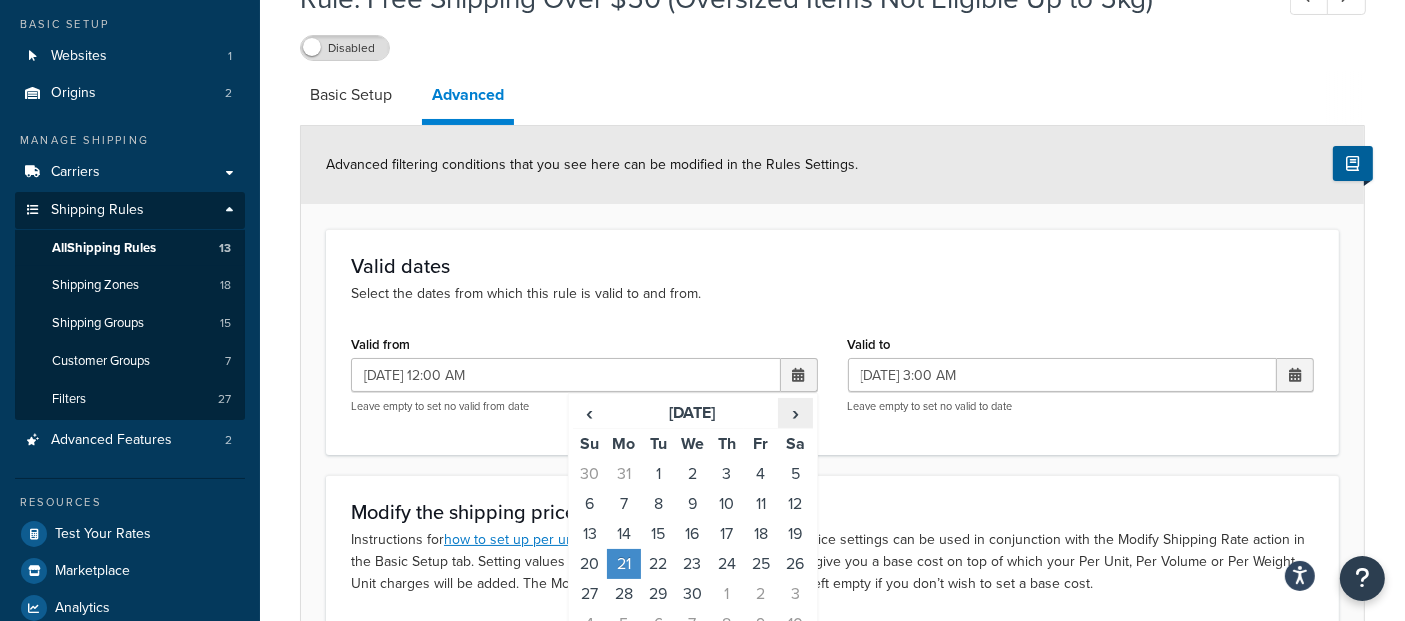 click on "›" at bounding box center [795, 413] 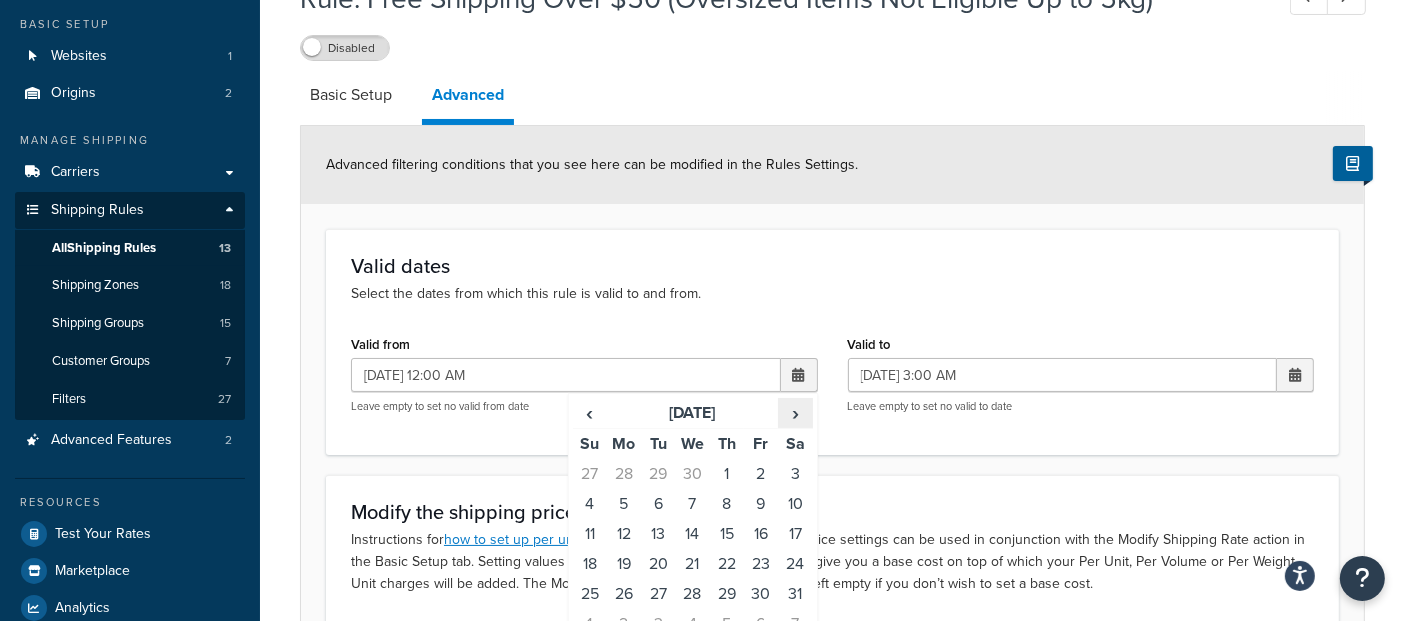 click on "›" at bounding box center (795, 413) 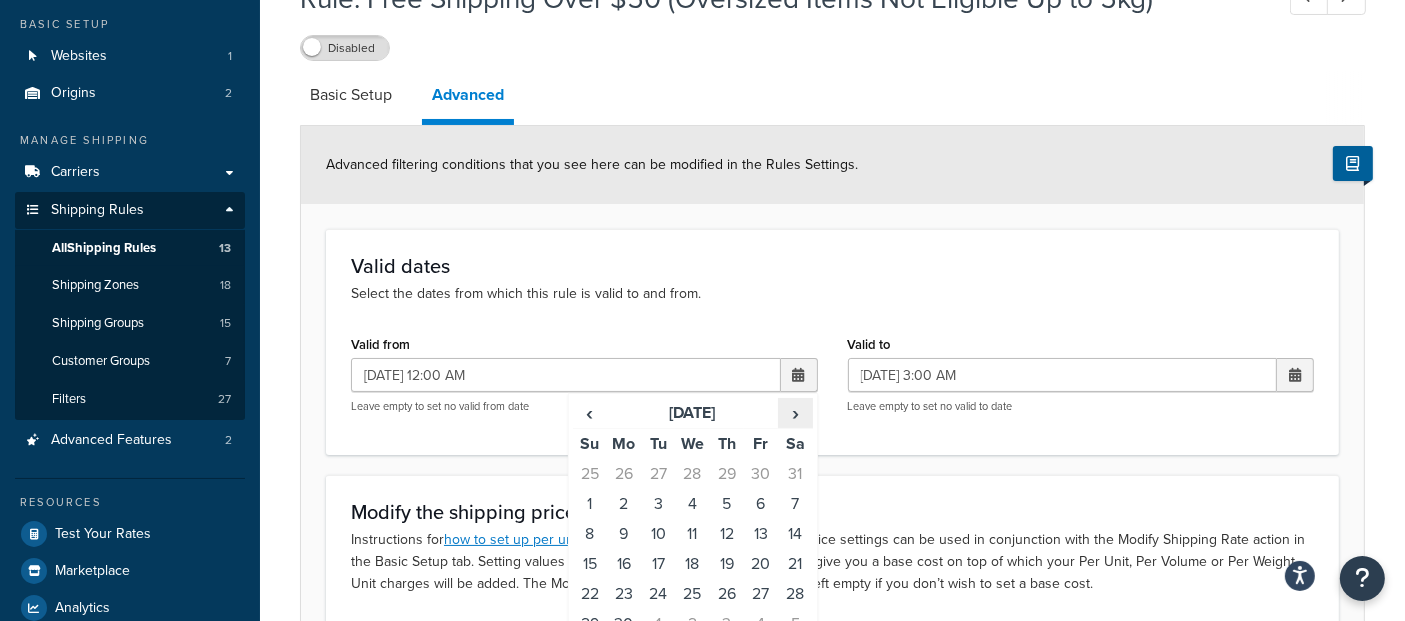 click on "›" at bounding box center [795, 413] 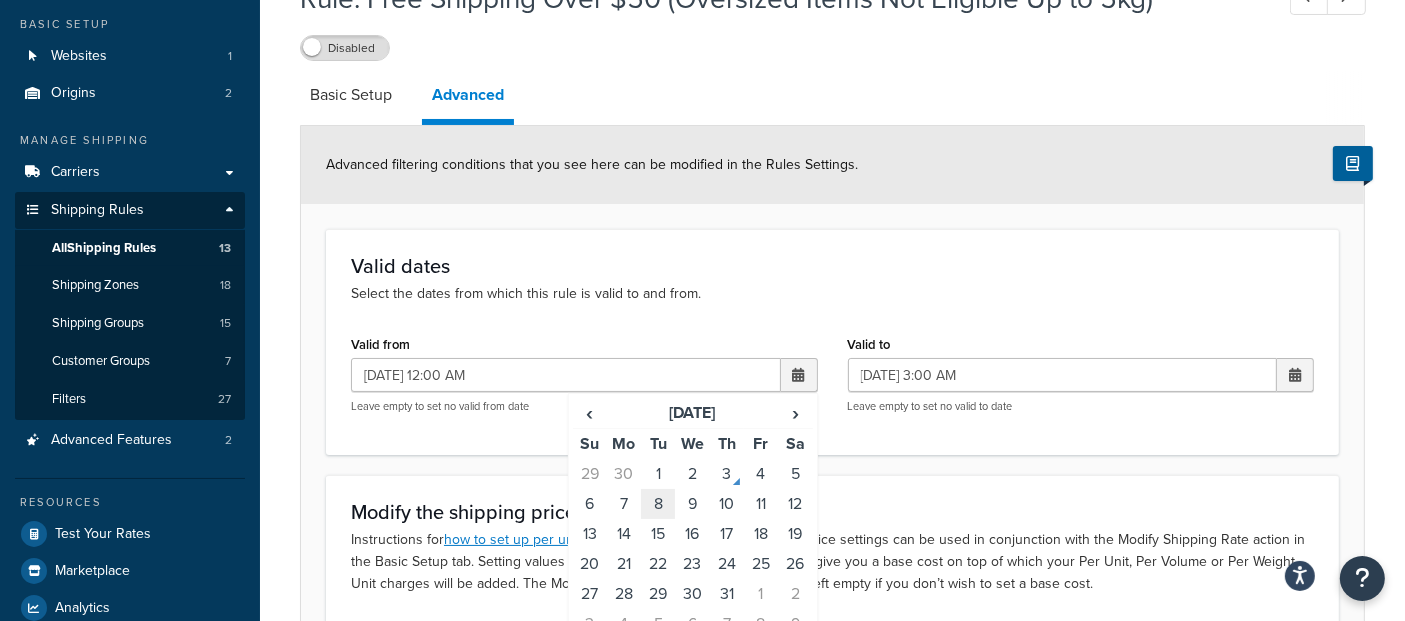 click on "8" at bounding box center (658, 504) 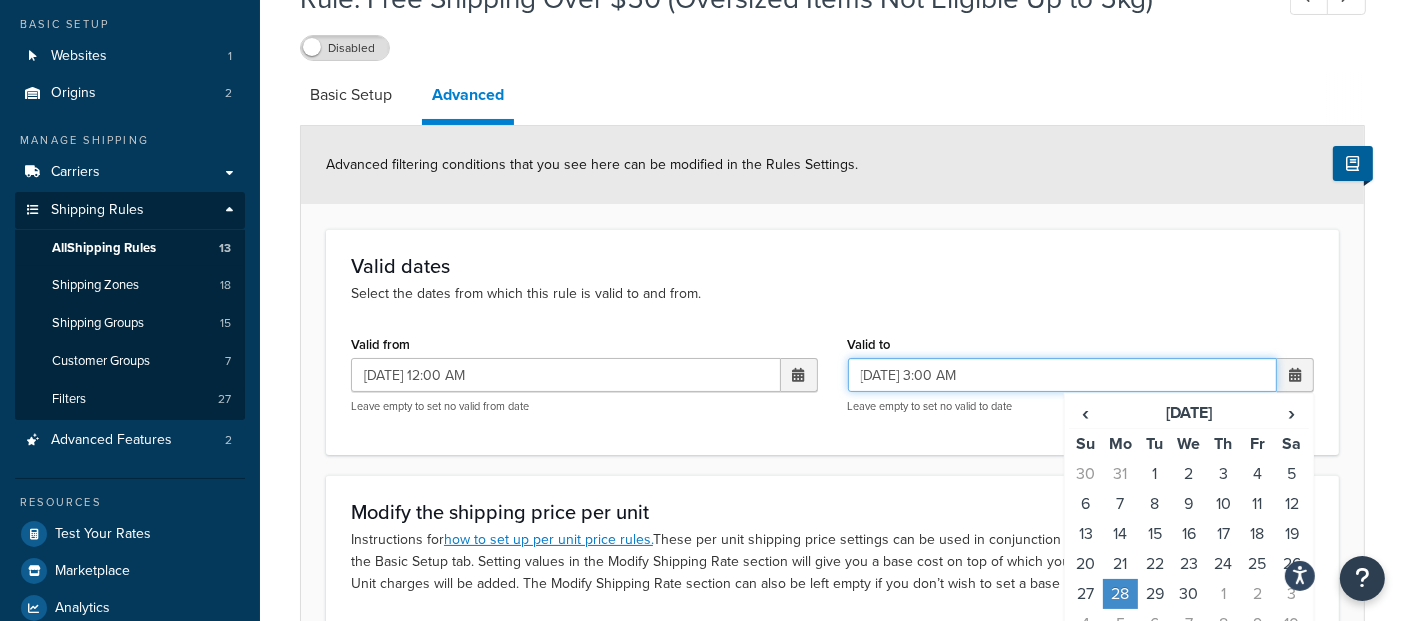 click on "04/28/2025 3:00 AM" at bounding box center (1063, 375) 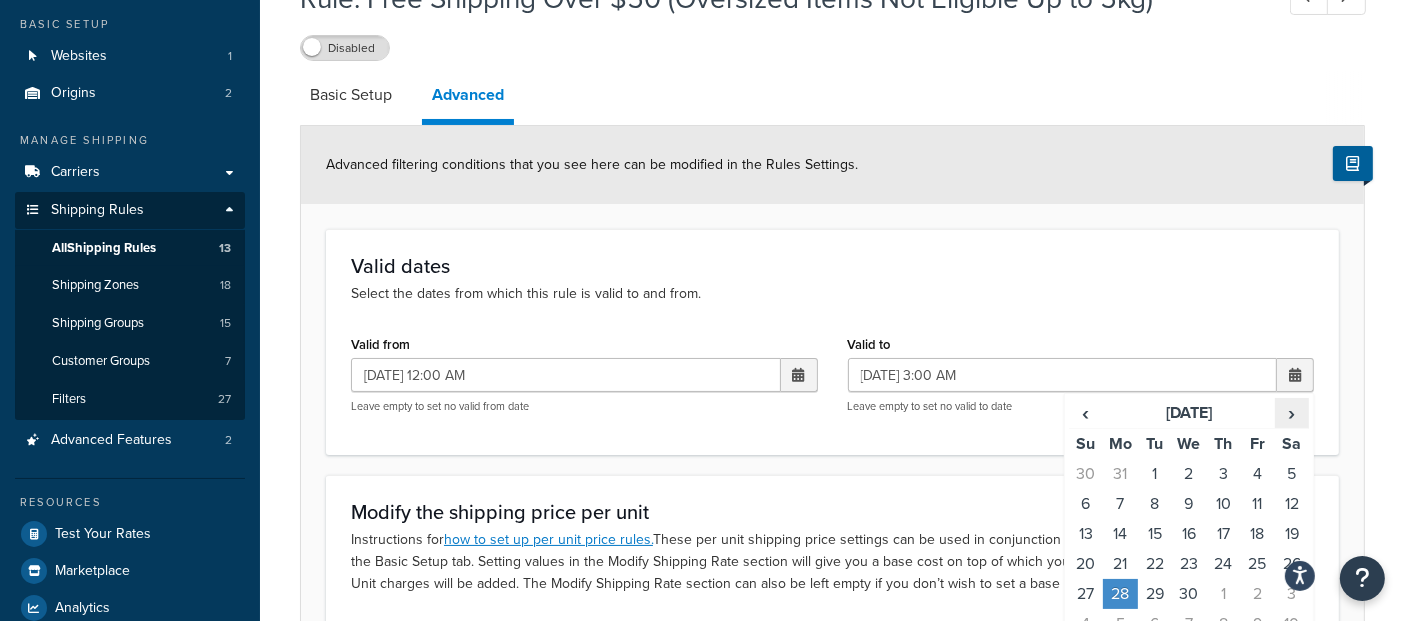 click on "›" at bounding box center [1292, 413] 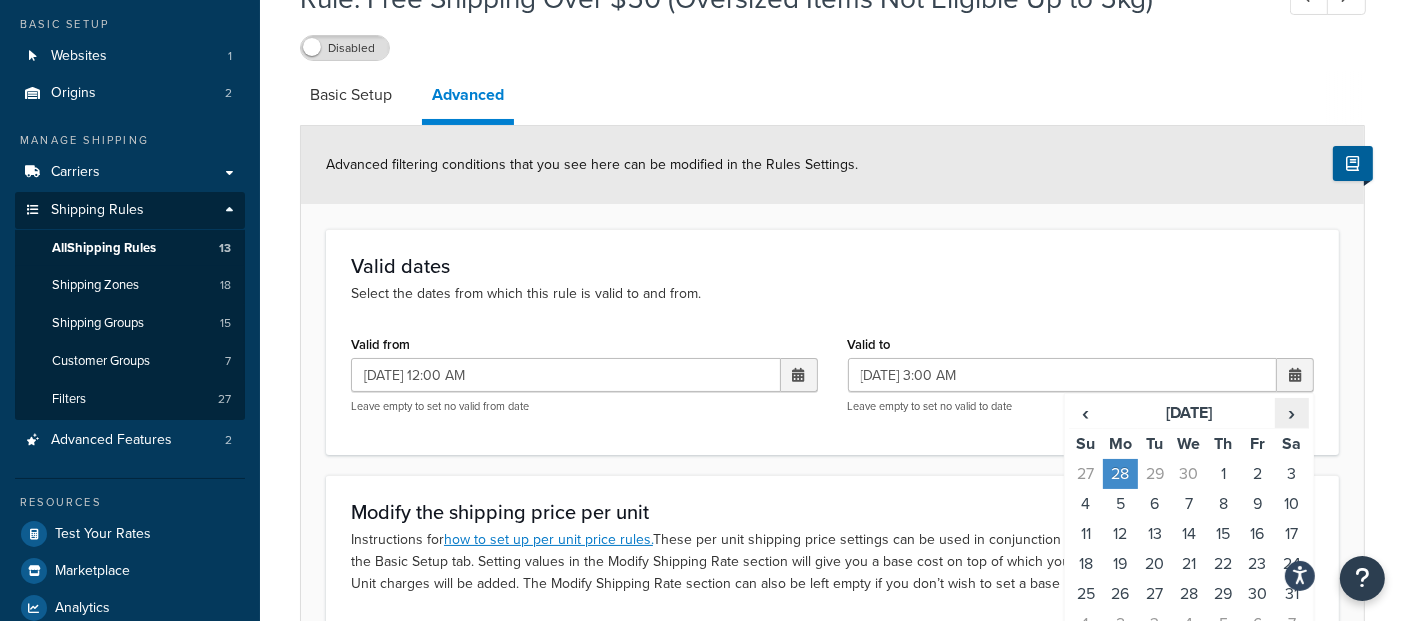 click on "›" at bounding box center (1292, 413) 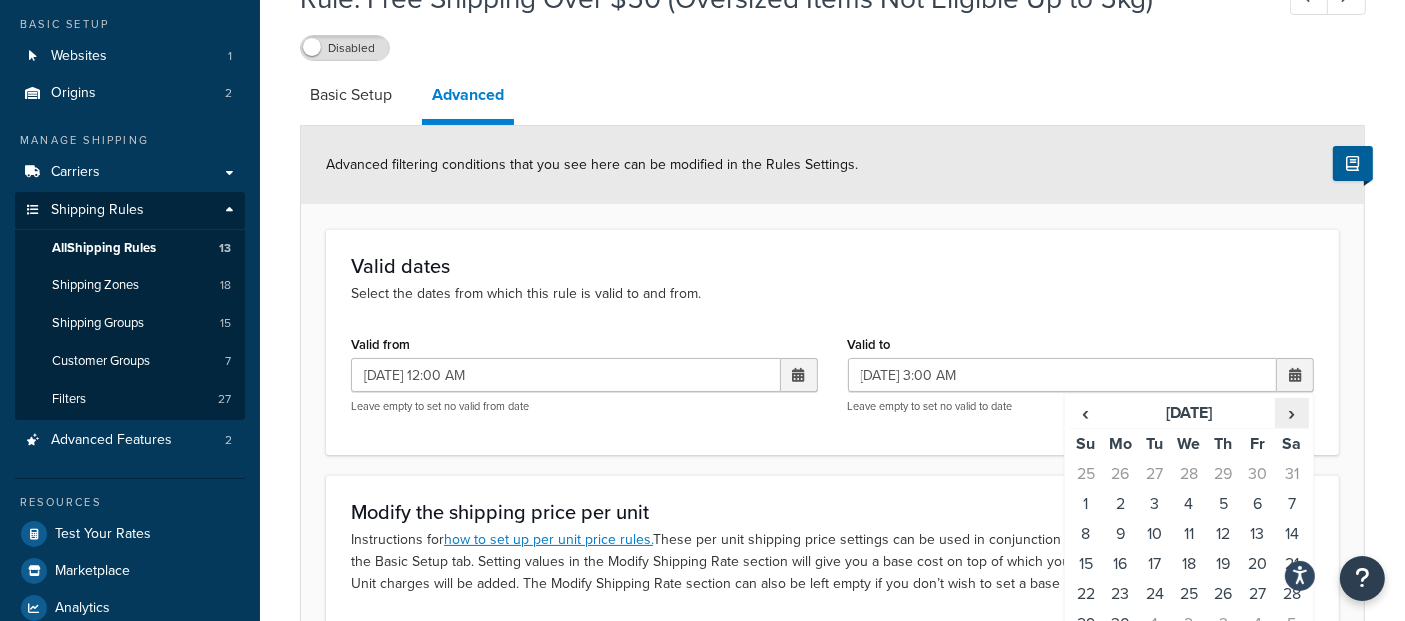 click on "›" at bounding box center [1292, 413] 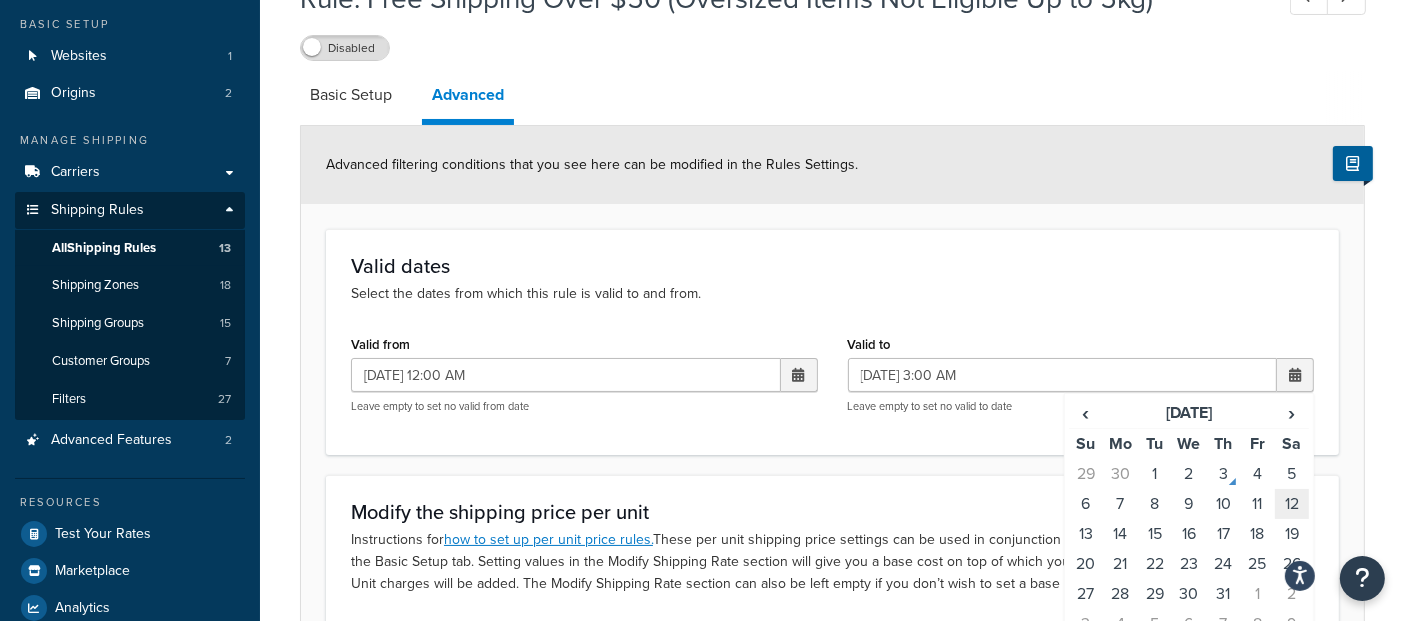 click on "12" at bounding box center (1292, 504) 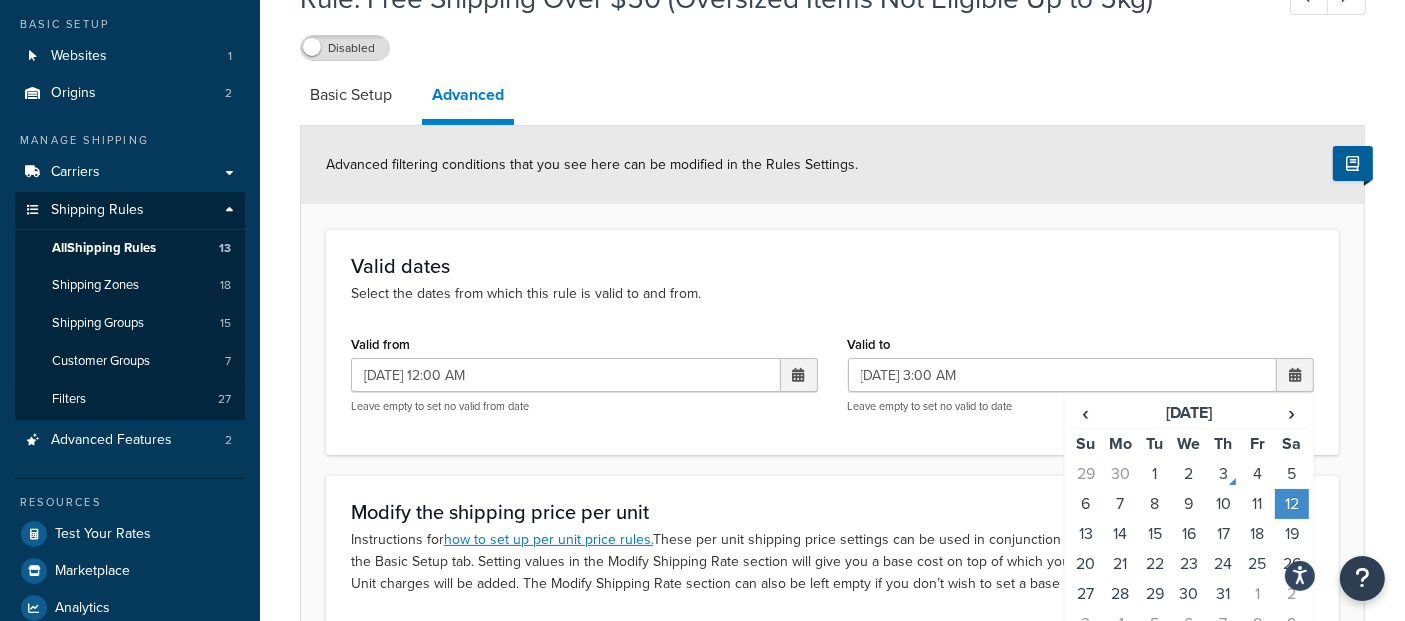 click on "Valid dates Select the dates from which this rule is valid to and from. Valid from   07/08/2025 12:00 AM ‹ July 2025 › Su Mo Tu We Th Fr Sa 29 30 1 2 3 4 5 6 7 8 9 10 11 12 13 14 15 16 17 18 19 20 21 22 23 24 25 26 27 28 29 30 31 1 2 3 4 5 6 7 8 9 12:00 AM Leave empty to set no valid from date Valid to   07/12/2025 3:00 AM ‹ July 2025 › Su Mo Tu We Th Fr Sa 29 30 1 2 3 4 5 6 7 8 9 10 11 12 13 14 15 16 17 18 19 20 21 22 23 24 25 26 27 28 29 30 31 1 2 3 4 5 6 7 8 9 3:00 AM Leave empty to set no valid to date" at bounding box center (832, 341) 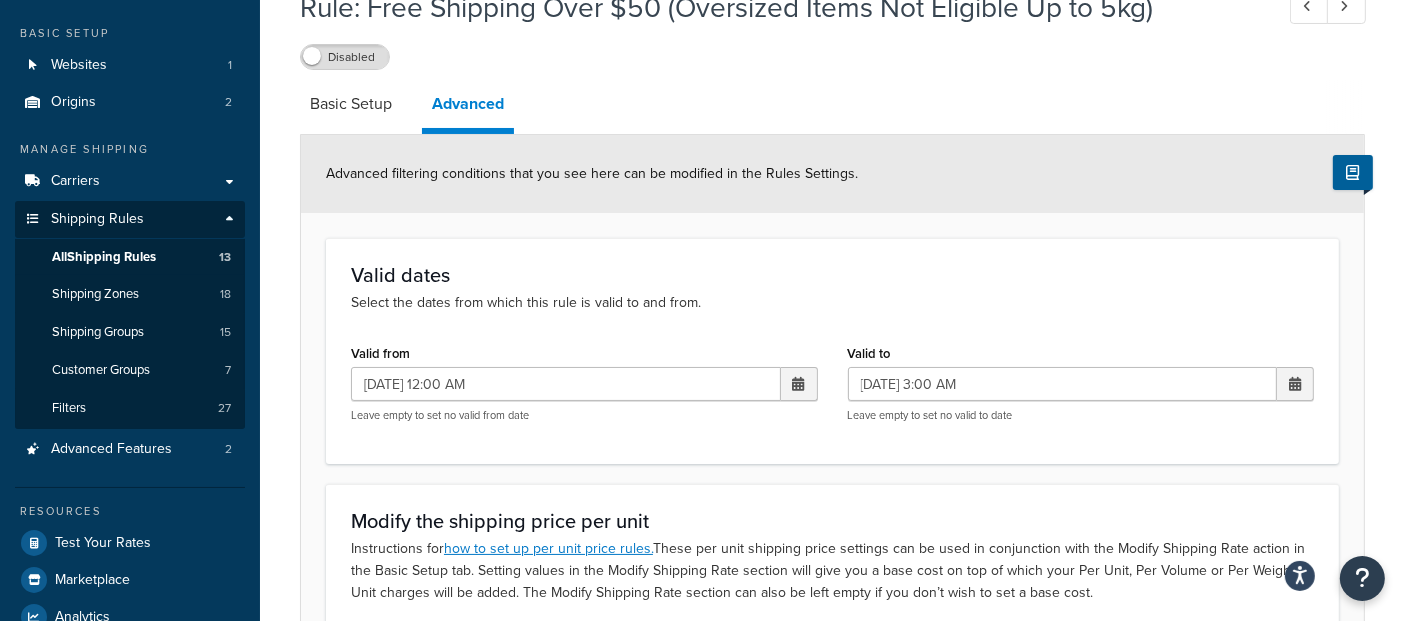 scroll, scrollTop: 0, scrollLeft: 0, axis: both 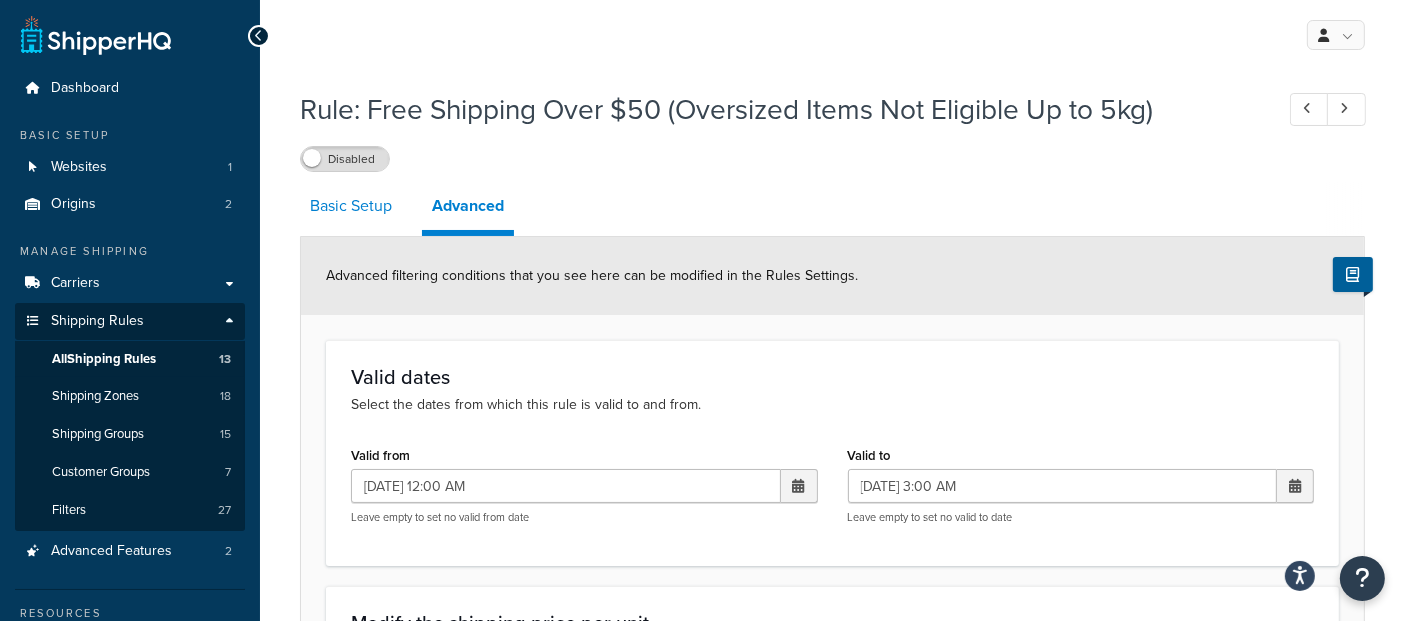 click on "Basic Setup" at bounding box center (351, 206) 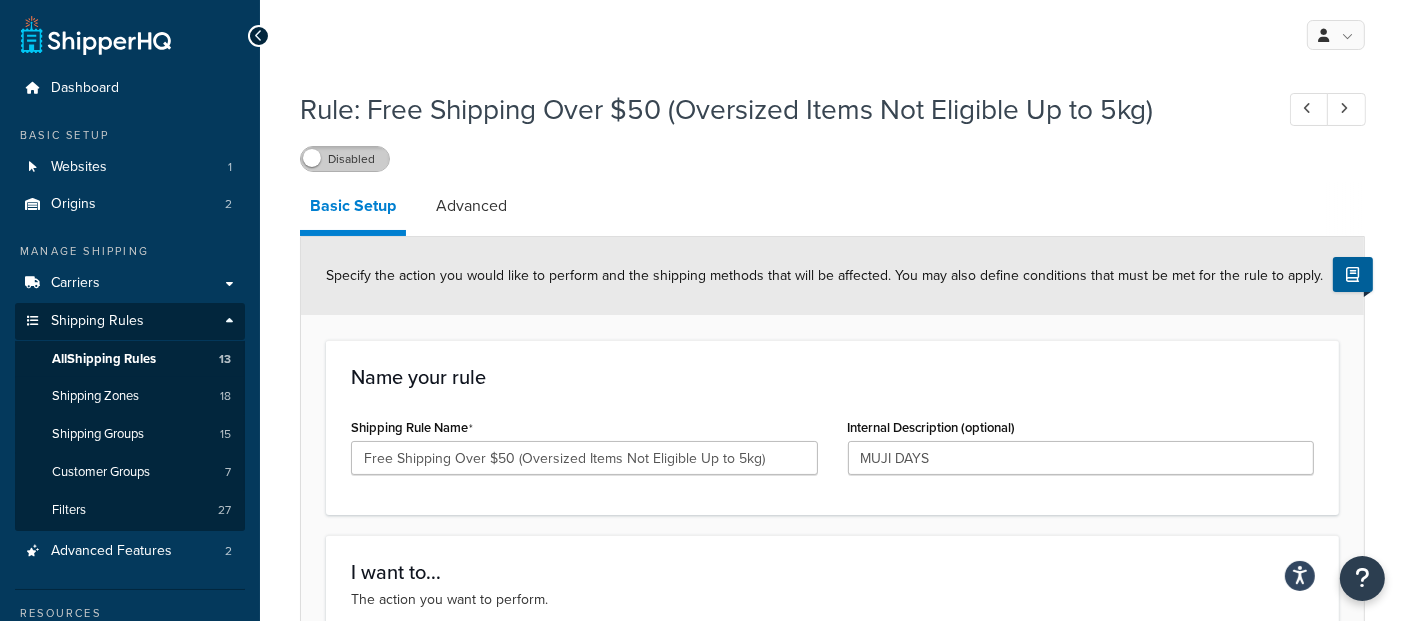 click on "Disabled" at bounding box center (345, 159) 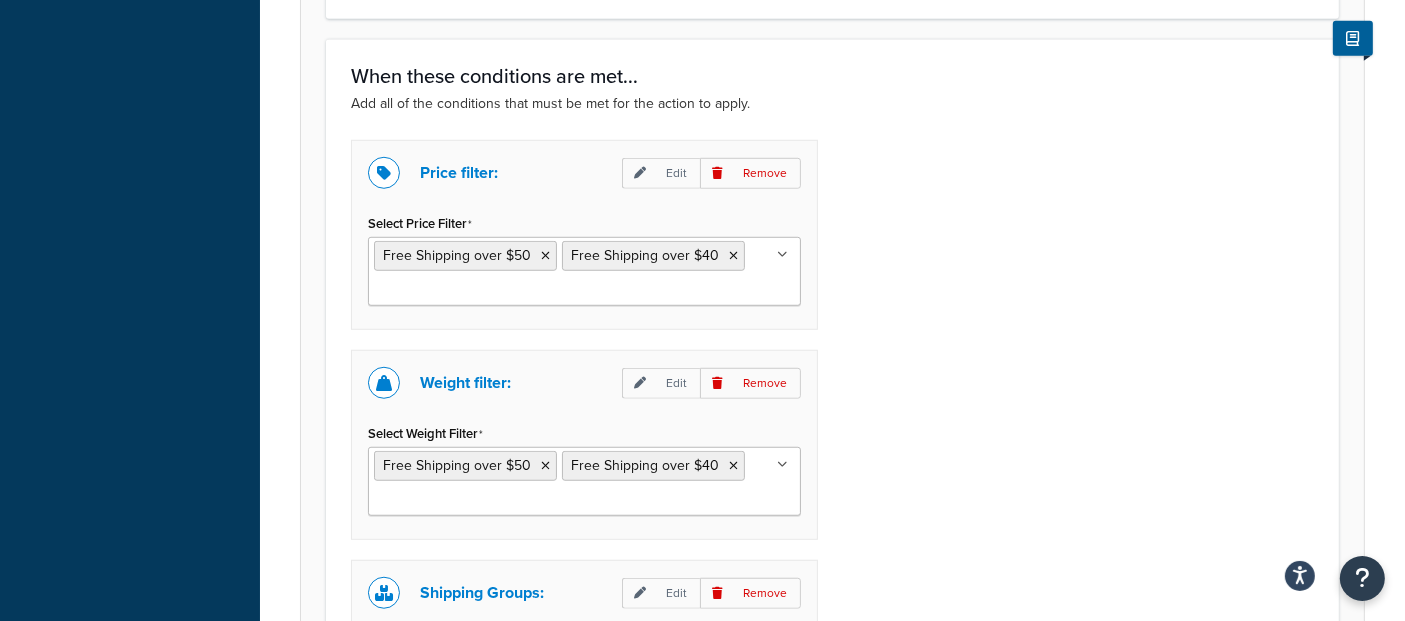 scroll, scrollTop: 1444, scrollLeft: 0, axis: vertical 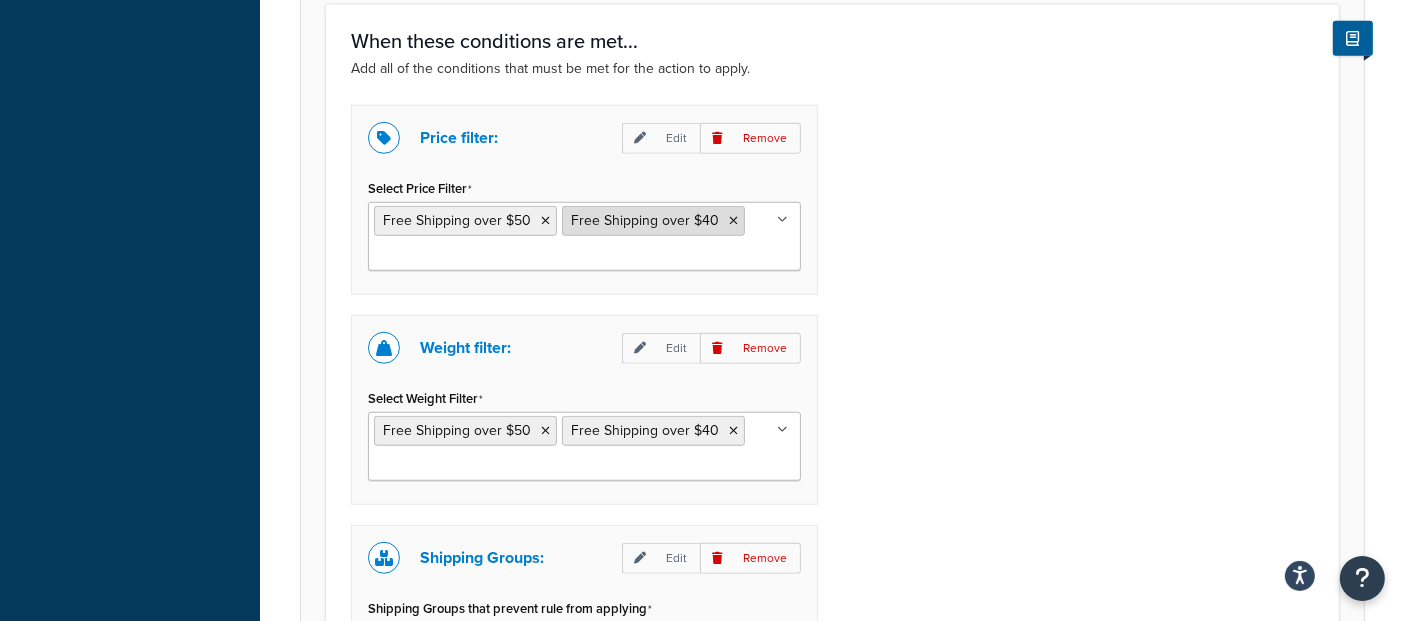 click at bounding box center [733, 221] 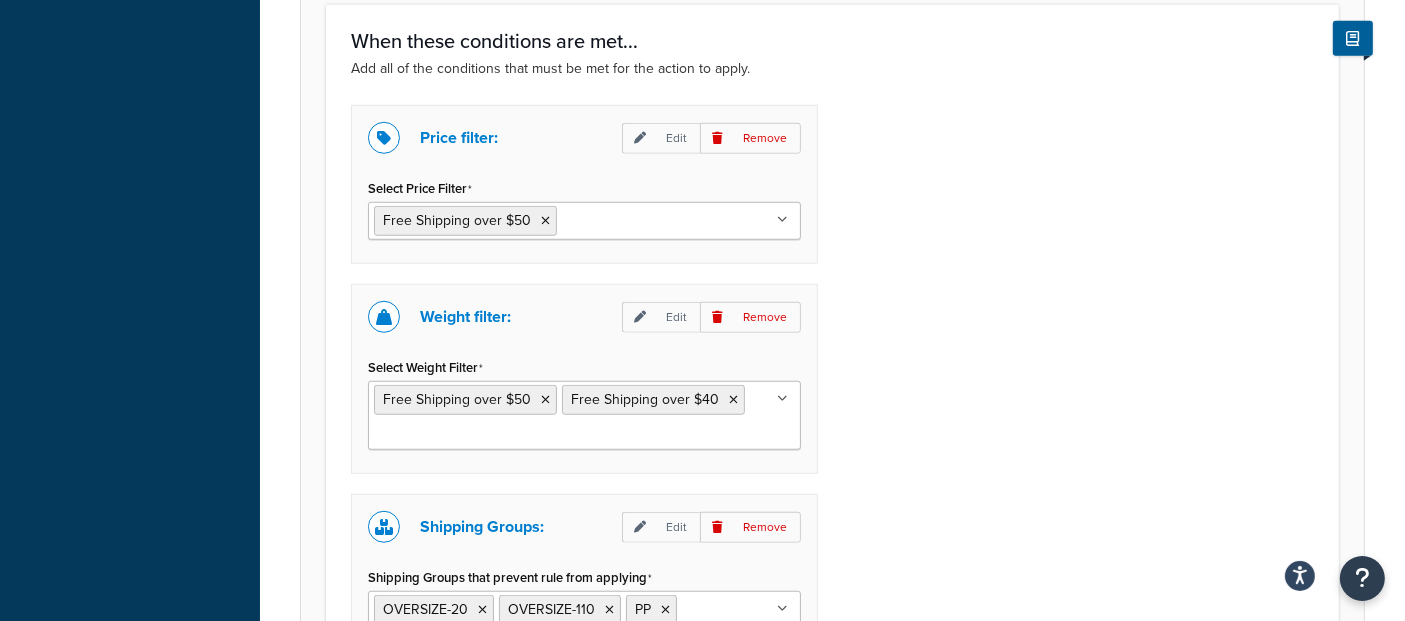 click on "Price filter: Edit Remove Select Price Filter   Free Shipping over $50   Order < $50 Free Shipping over $100 Free Shipping over $120 Order > $40 but < $80 Order > $80 but < $120 Cart > $100 Price > 50 for Everything in Shipping Group Free Shipping >$60 Free Shipping over $80 Free Shipping over $25 Free Shipping over $40 Weight filter: Edit Remove Select Weight Filter   Free Shipping over $50   Free Shipping over $40   Cart weight < 500 lbs Storage 0 - 2kg Storage 2.1 - 3kg Storage 3.1 - 10kg Storage 10.1 - 20kg Storage  20.1 - 30kg Storage  30.01 - 40kg Storage  40.01 - 50kg Storage  50.01 - 60kg Storage  60.01 - 70kg Storage  70.01 - 80kg Storage  80.01kg and up Order < $50 Free Shipping over $100 Free Shipping over $120 Order > $40 but < $80 Order > $80 but < $120 Over 5kg > 5kg Cart > $100 Free Shipping >$60 Free Shipping over $80 Free Shipping over $25 Weight ≤ 20 for Whole Cart Shipping Groups: Edit Remove Shipping Groups that prevent rule from applying   OVERSIZE-20   OVERSIZE-110   PP   OVERSIZE-60" at bounding box center (832, 474) 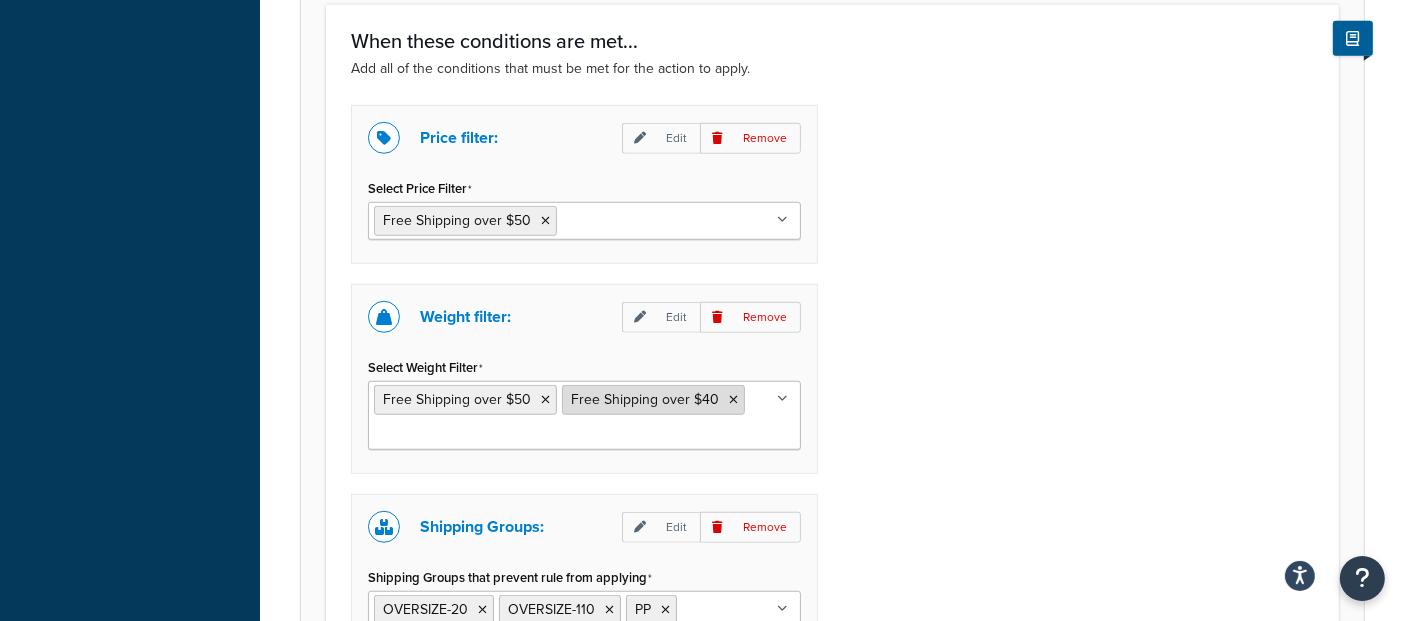 click at bounding box center [733, 400] 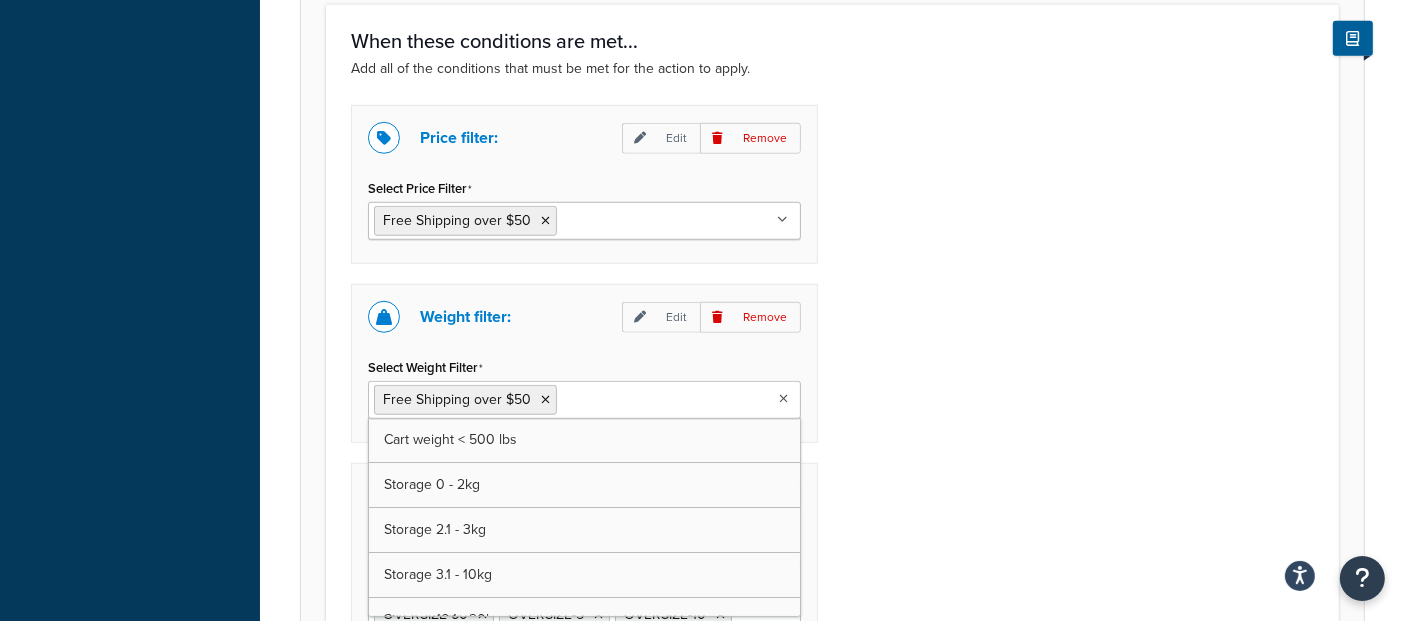 click on "Price filter: Edit Remove Select Price Filter   Free Shipping over $50   Order < $50 Free Shipping over $100 Free Shipping over $120 Order > $40 but < $80 Order > $80 but < $120 Cart > $100 Price > 50 for Everything in Shipping Group Free Shipping >$60 Free Shipping over $80 Free Shipping over $25 Free Shipping over $40 Weight filter: Edit Remove Select Weight Filter   Free Shipping over $50   Cart weight < 500 lbs Storage 0 - 2kg Storage 2.1 - 3kg Storage 3.1 - 10kg Storage 10.1 - 20kg Storage  20.1 - 30kg Storage  30.01 - 40kg Storage  40.01 - 50kg Storage  50.01 - 60kg Storage  60.01 - 70kg Storage  70.01 - 80kg Storage  80.01kg and up Order < $50 Free Shipping over $100 Free Shipping over $120 Order > $40 but < $80 Order > $80 but < $120 Over 5kg > 5kg Cart > $100 Free Shipping >$60 Free Shipping over $80 Free Shipping over $25 Weight ≤ 20 for Whole Cart Free Shipping over $40 Shipping Groups: Edit Remove Shipping Groups that prevent rule from applying   OVERSIZE-20   OVERSIZE-110   PP   OVERSIZE-60" at bounding box center [832, 459] 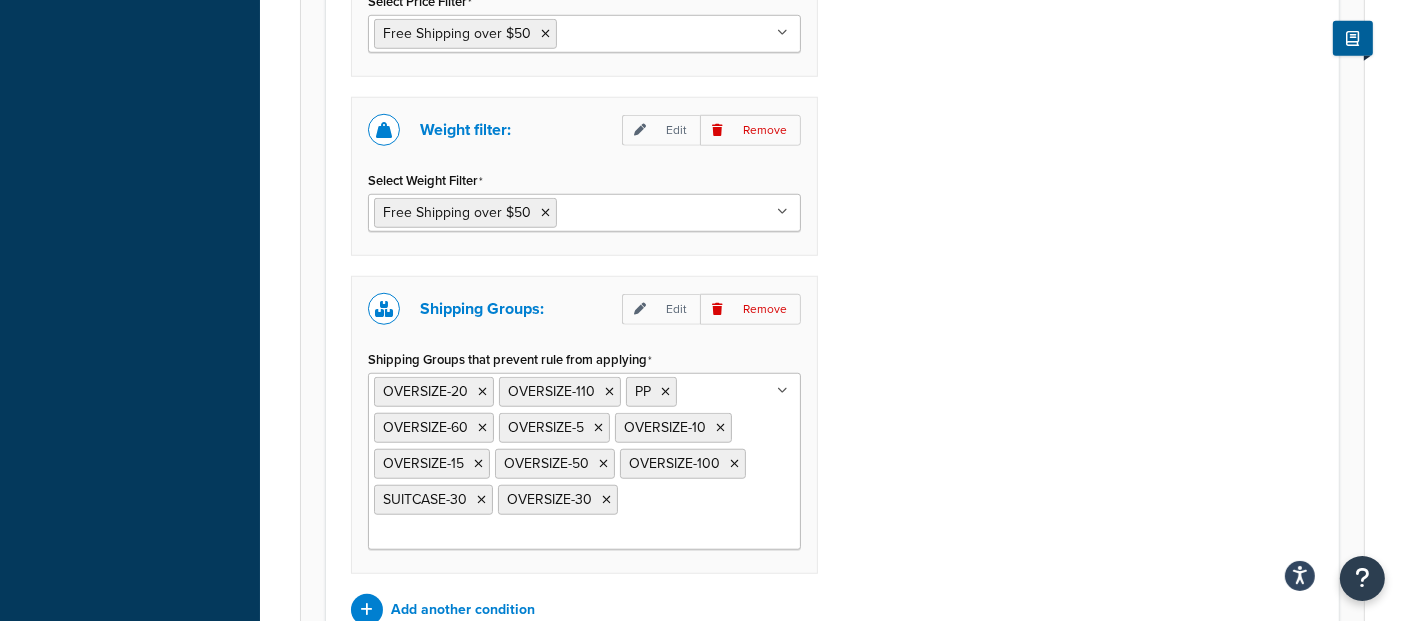 scroll, scrollTop: 1666, scrollLeft: 0, axis: vertical 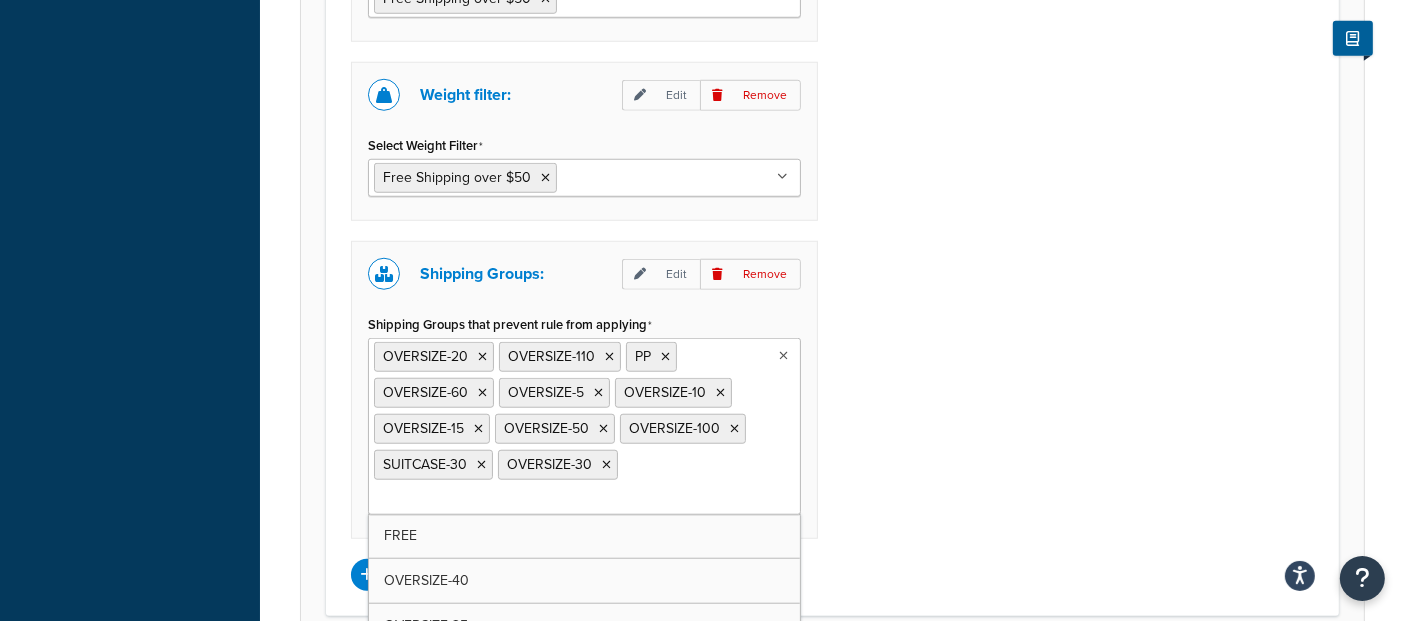 click on "OVERSIZE-20   OVERSIZE-110   PP   OVERSIZE-60   OVERSIZE-5   OVERSIZE-10   OVERSIZE-15   OVERSIZE-50   OVERSIZE-100   SUITCASE-30   OVERSIZE-30" at bounding box center [584, 426] 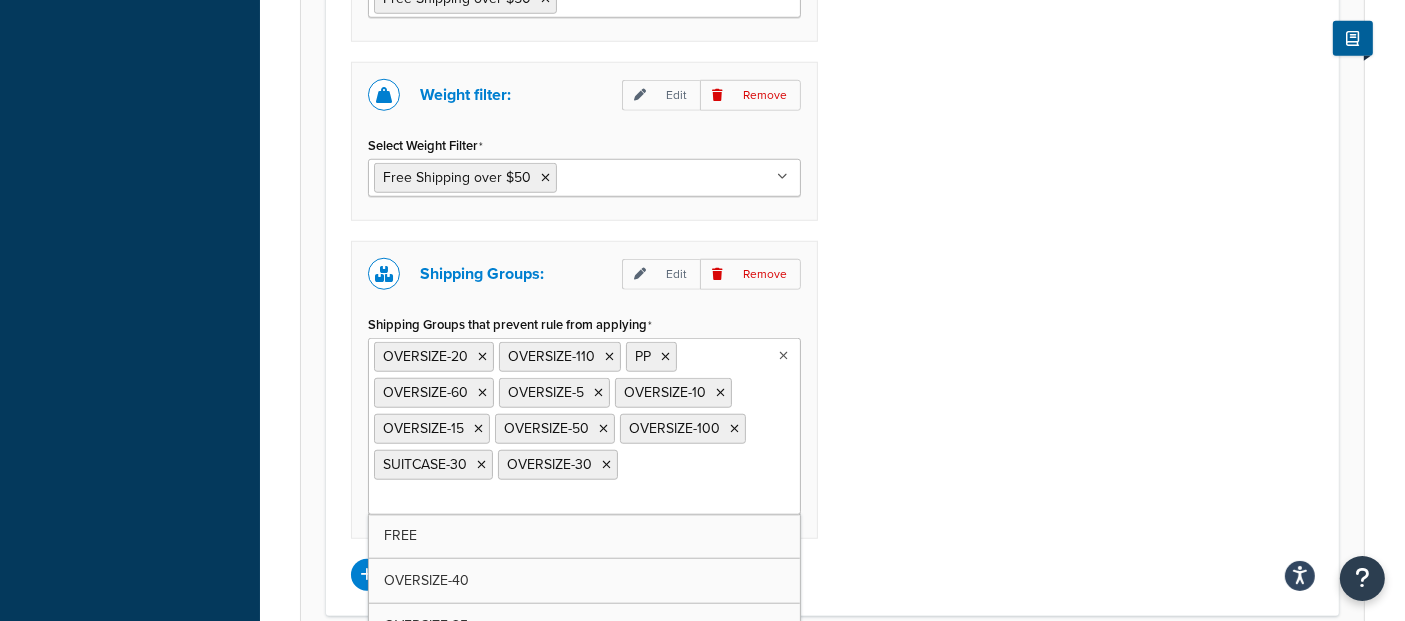 scroll, scrollTop: 1777, scrollLeft: 0, axis: vertical 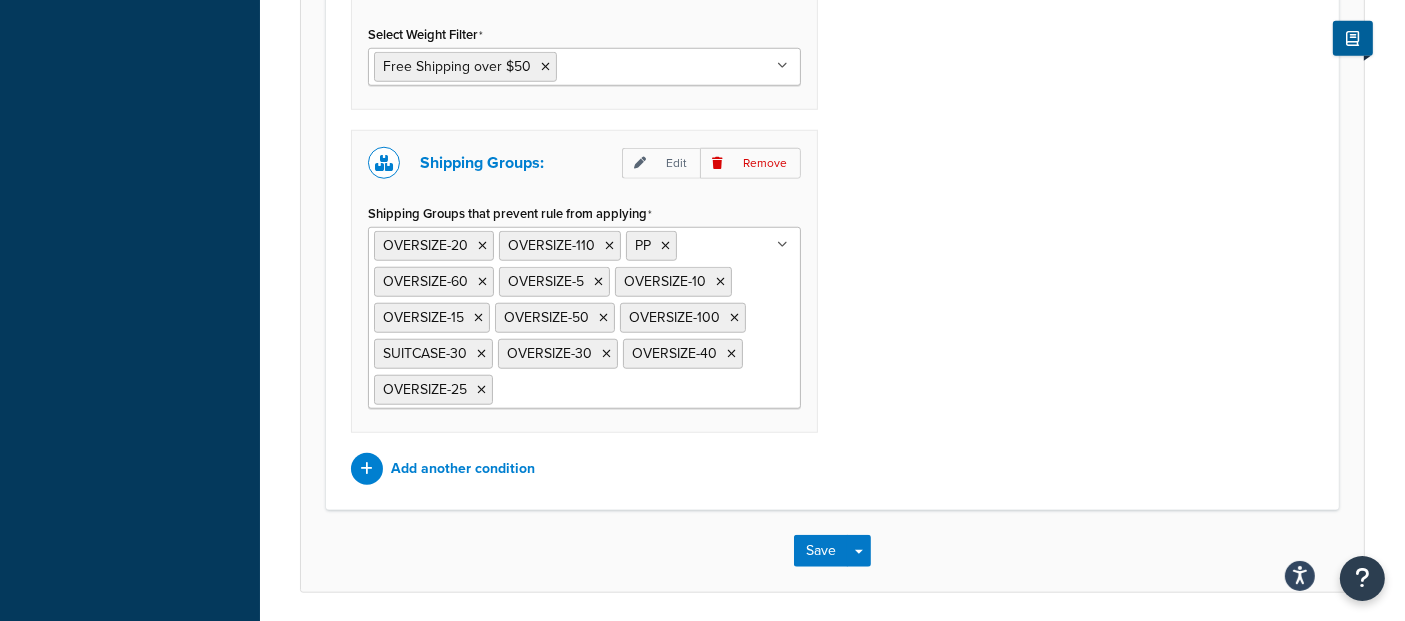 click on "Price filter: Edit Remove Select Price Filter   Free Shipping over $50   Order < $50 Free Shipping over $100 Free Shipping over $120 Order > $40 but < $80 Order > $80 but < $120 Cart > $100 Price > 50 for Everything in Shipping Group Free Shipping >$60 Free Shipping over $80 Free Shipping over $25 Free Shipping over $40 Weight filter: Edit Remove Select Weight Filter   Free Shipping over $50   Cart weight < 500 lbs Storage 0 - 2kg Storage 2.1 - 3kg Storage 3.1 - 10kg Storage 10.1 - 20kg Storage  20.1 - 30kg Storage  30.01 - 40kg Storage  40.01 - 50kg Storage  50.01 - 60kg Storage  60.01 - 70kg Storage  70.01 - 80kg Storage  80.01kg and up Order < $50 Free Shipping over $100 Free Shipping over $120 Order > $40 but < $80 Order > $80 but < $120 Over 5kg > 5kg Cart > $100 Free Shipping >$60 Free Shipping over $80 Free Shipping over $25 Weight ≤ 20 for Whole Cart Free Shipping over $40 Shipping Groups: Edit Remove Shipping Groups that prevent rule from applying   OVERSIZE-20   OVERSIZE-110   PP   OVERSIZE-60" at bounding box center [832, 128] 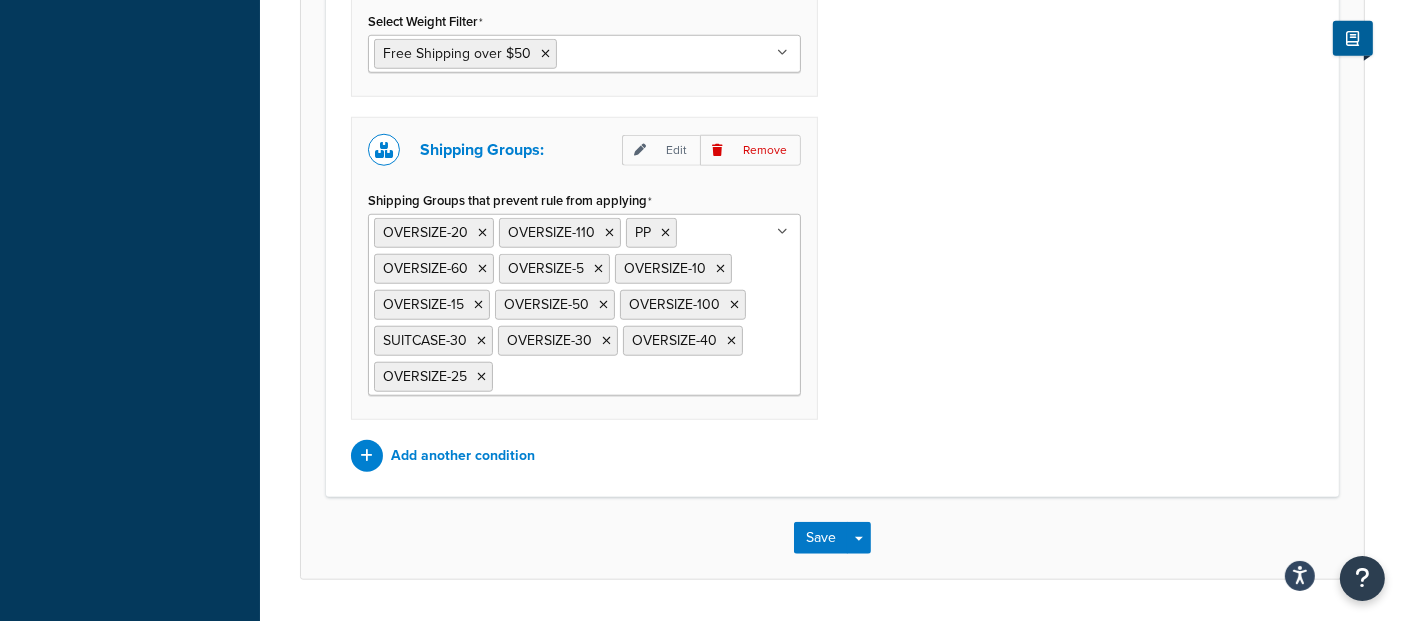 scroll, scrollTop: 1837, scrollLeft: 0, axis: vertical 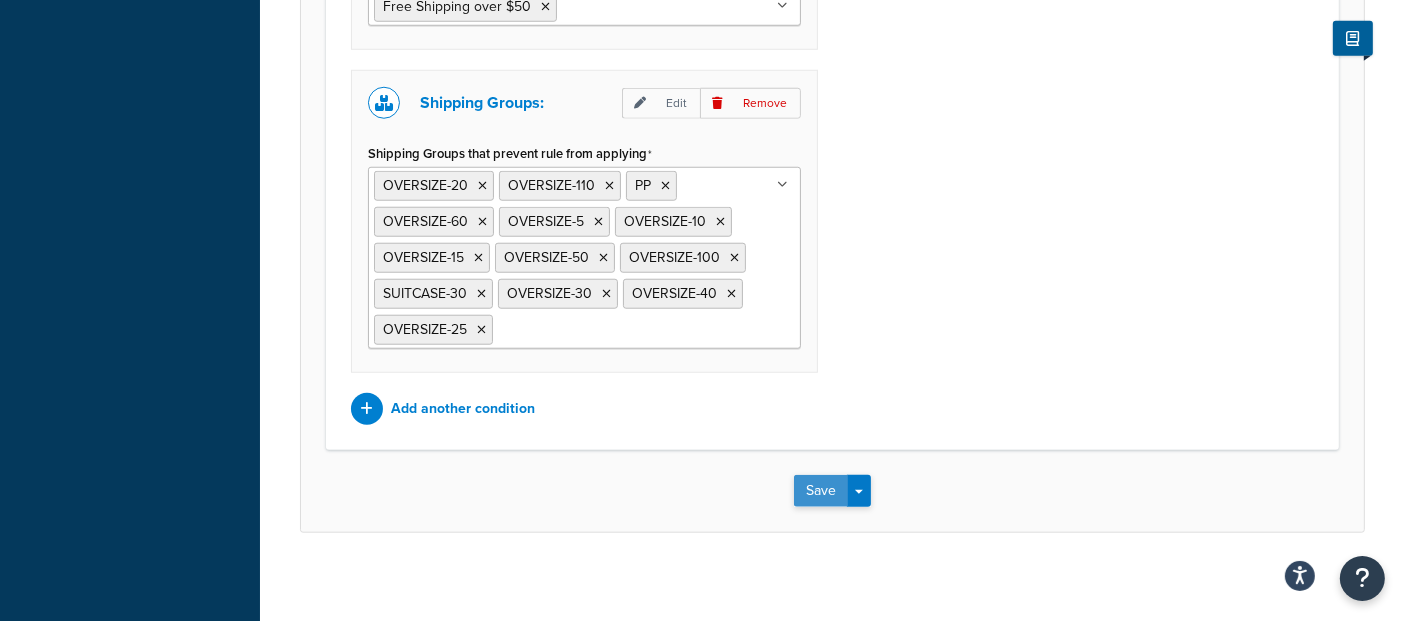 click on "Save" at bounding box center [821, 491] 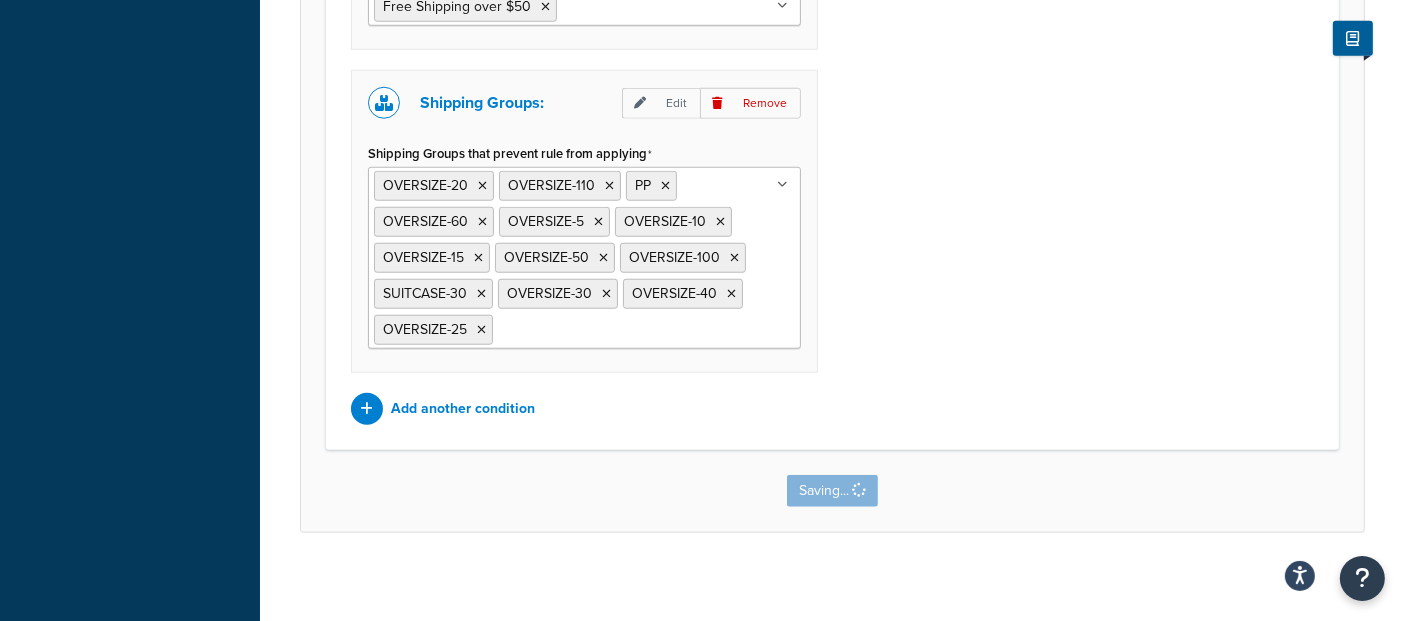 scroll, scrollTop: 0, scrollLeft: 0, axis: both 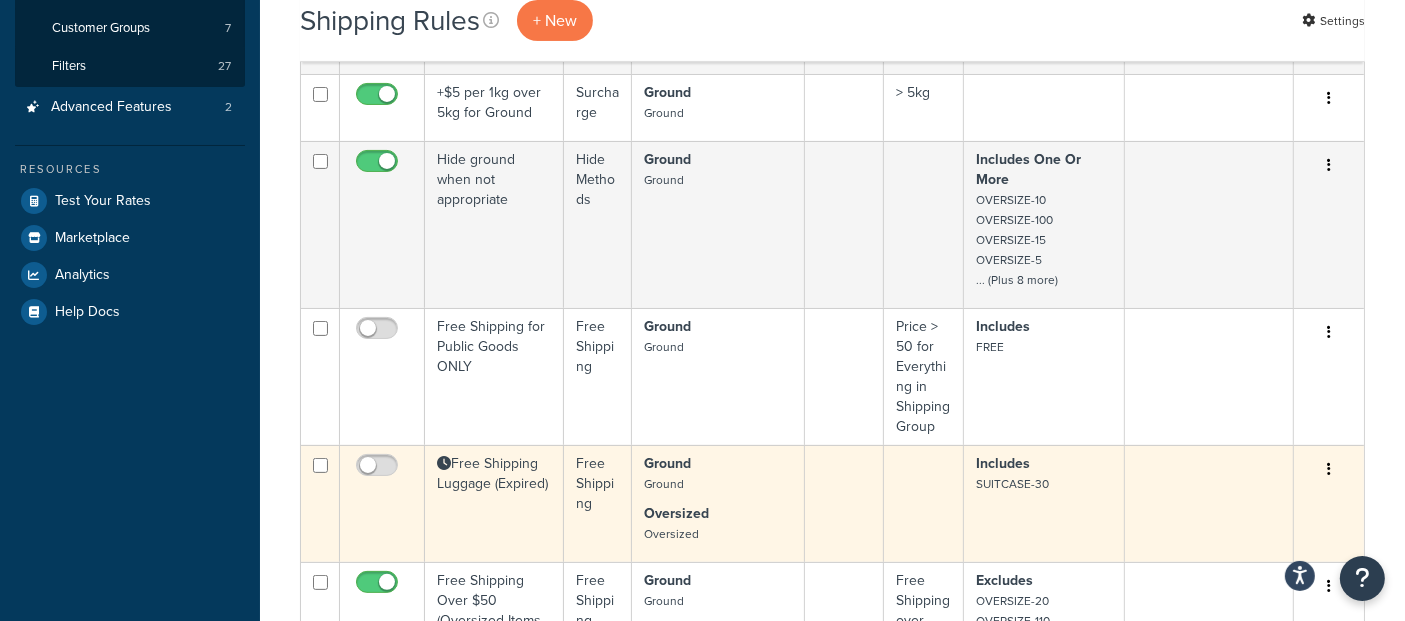 click on "Free Shipping Luggage (Expired)" at bounding box center (494, 503) 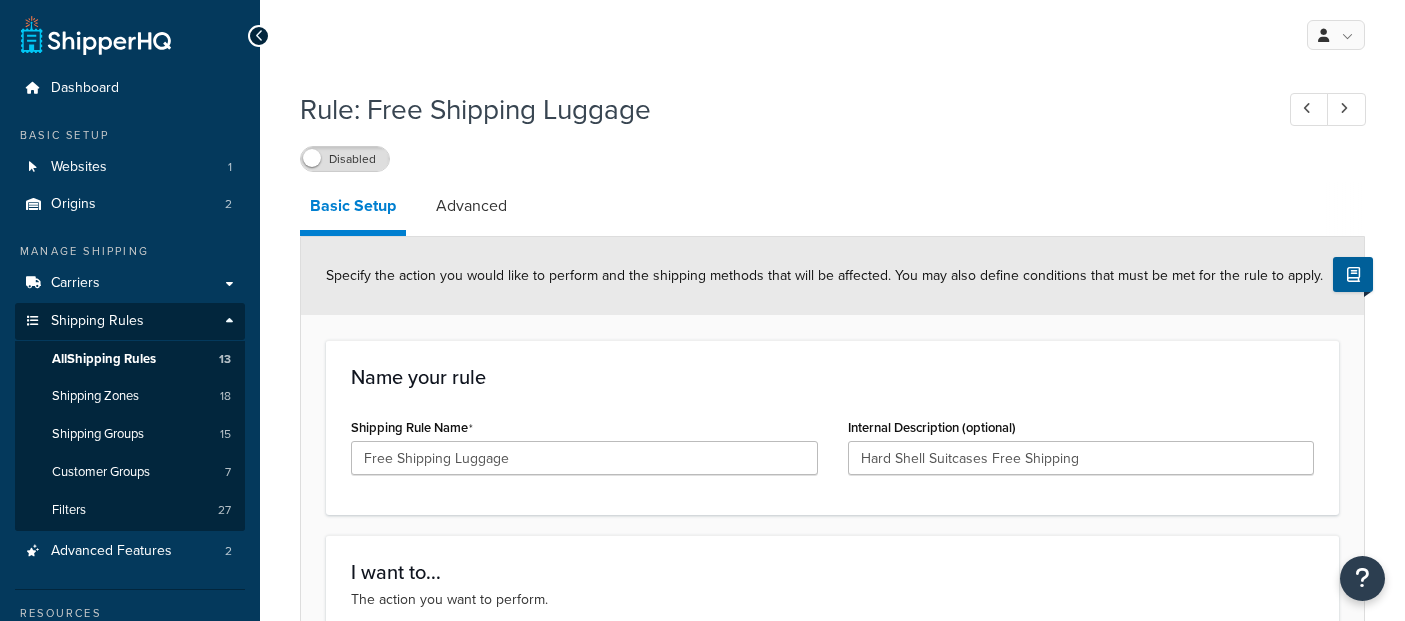 scroll, scrollTop: 0, scrollLeft: 0, axis: both 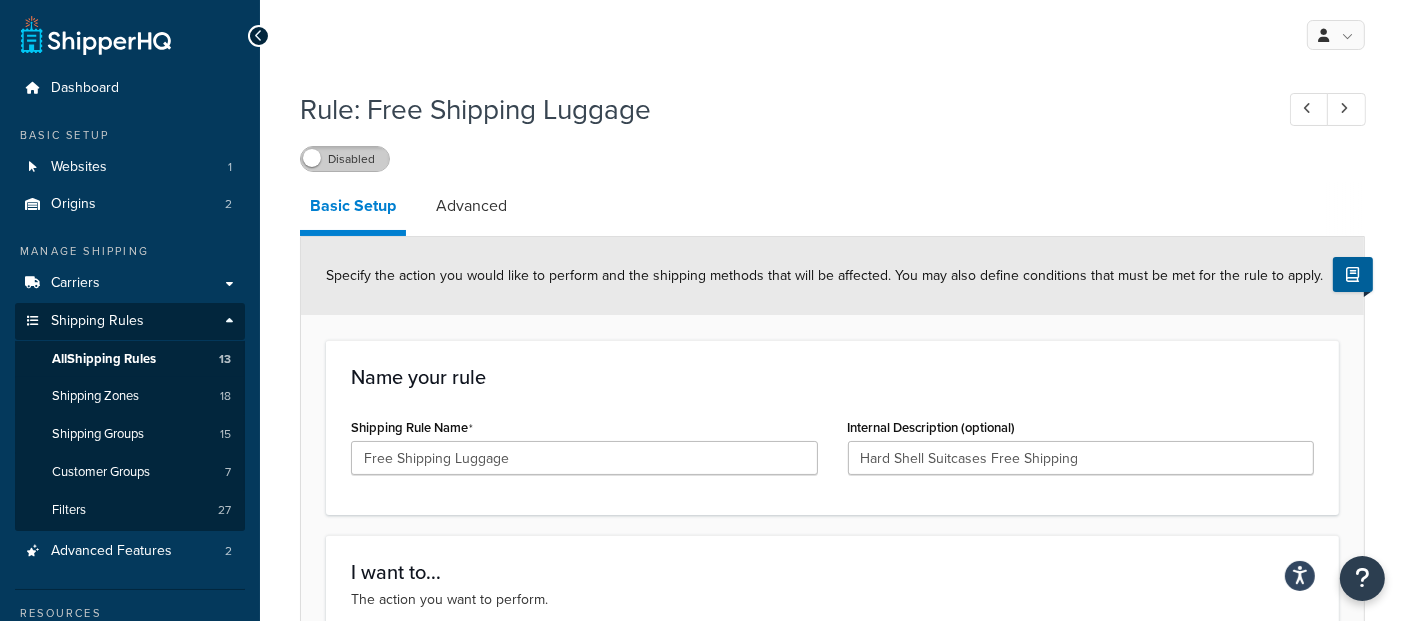 click on "Disabled" at bounding box center [345, 159] 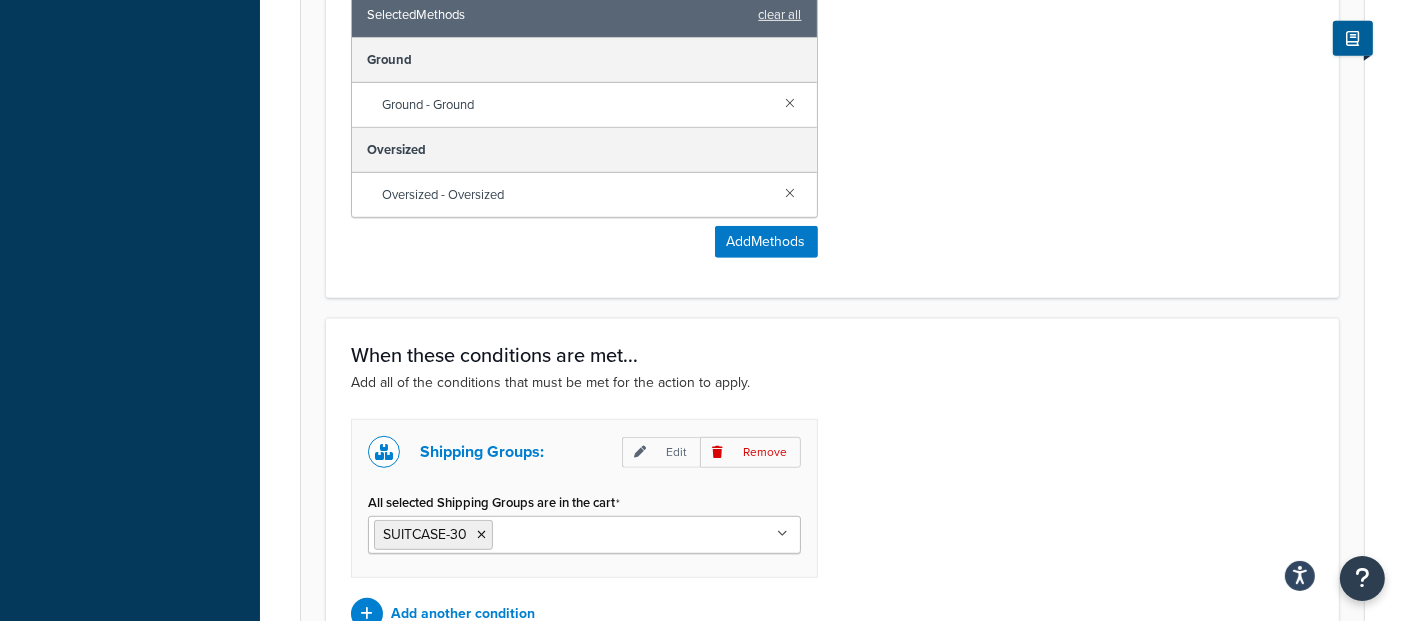 scroll, scrollTop: 1305, scrollLeft: 0, axis: vertical 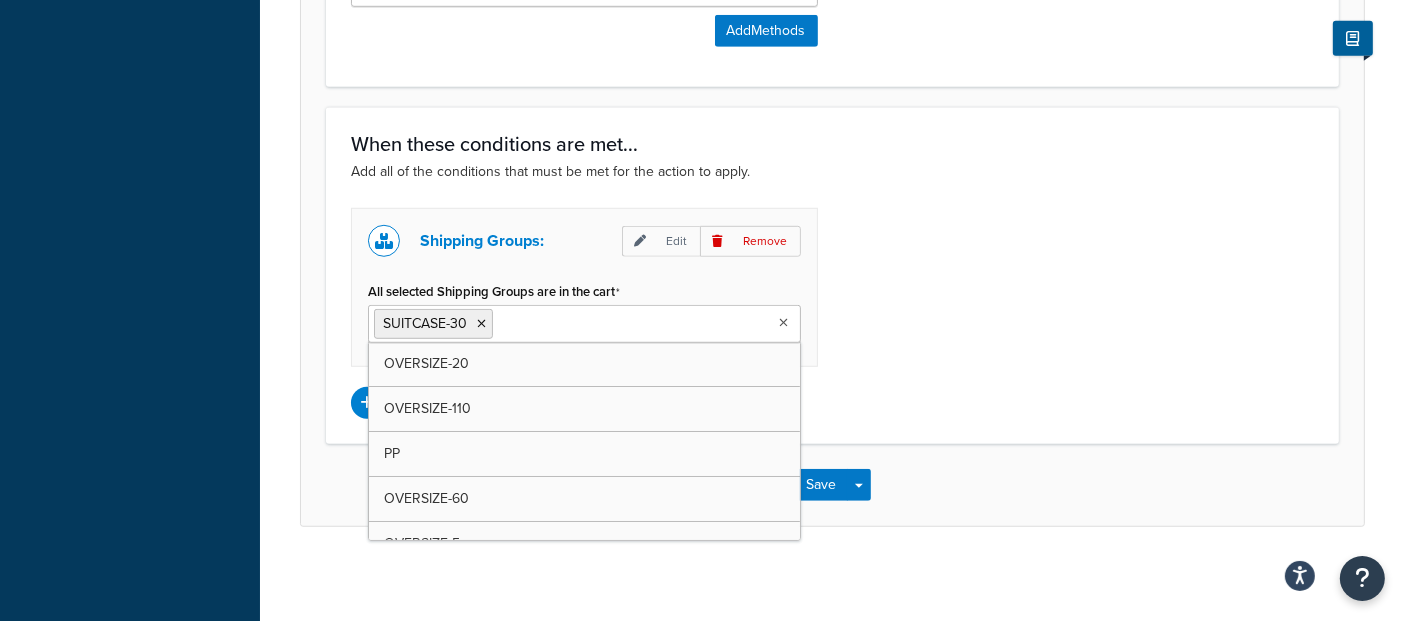 click on "All selected Shipping Groups are in the cart" at bounding box center (586, 323) 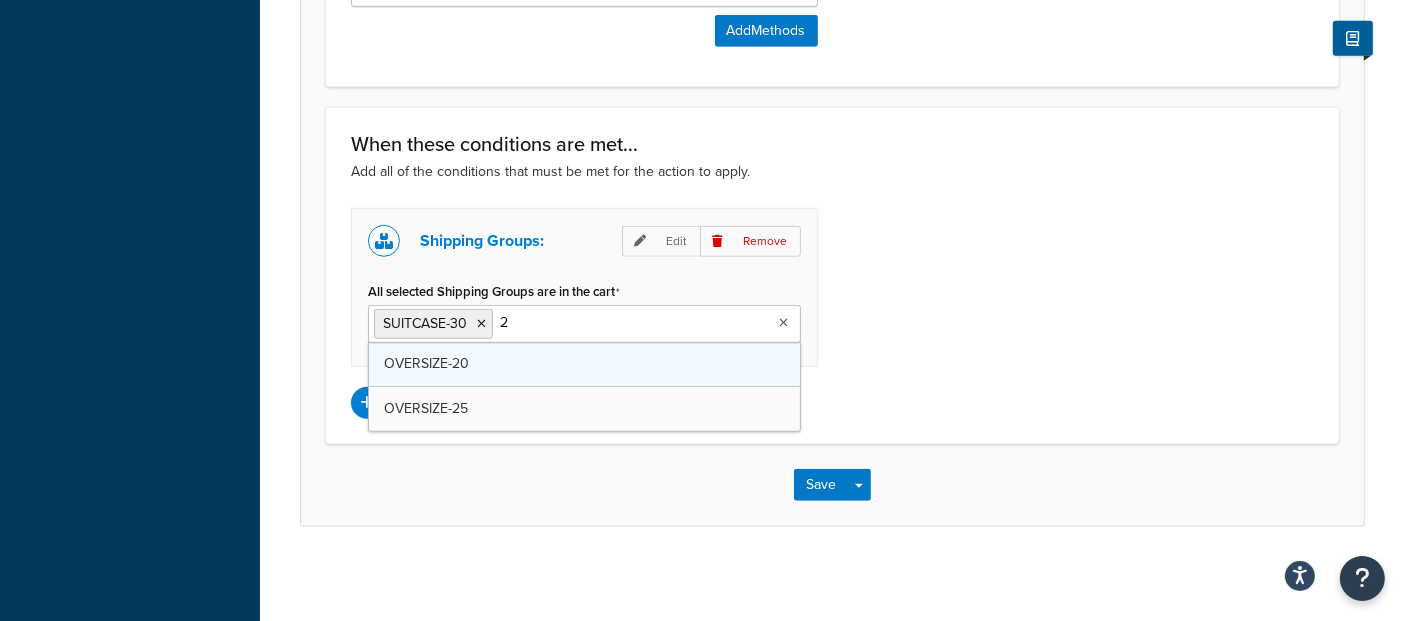 type on "25" 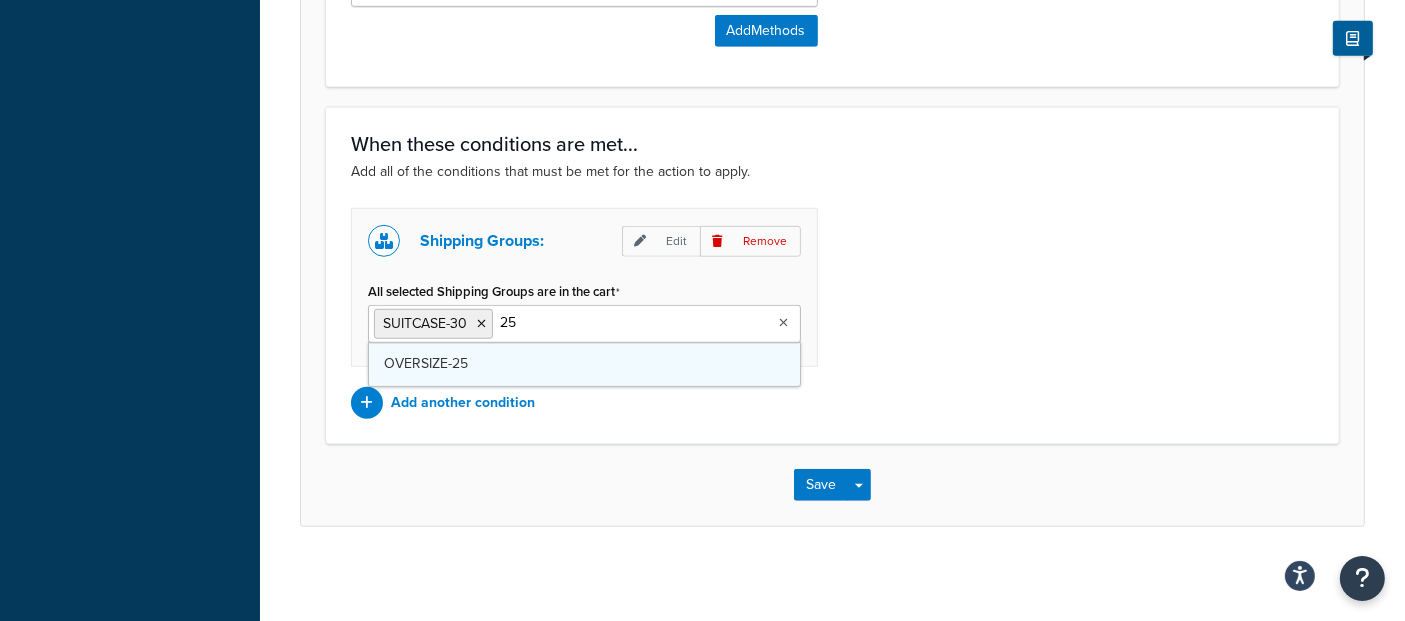 type 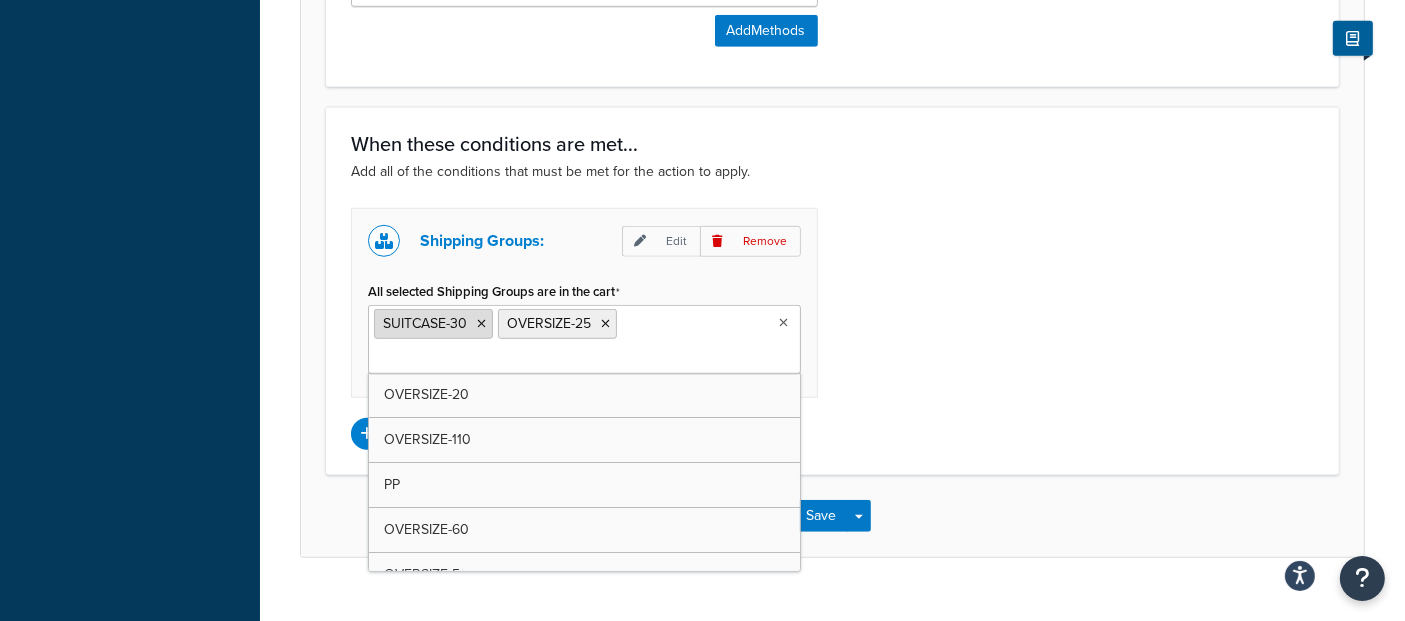 click at bounding box center (481, 324) 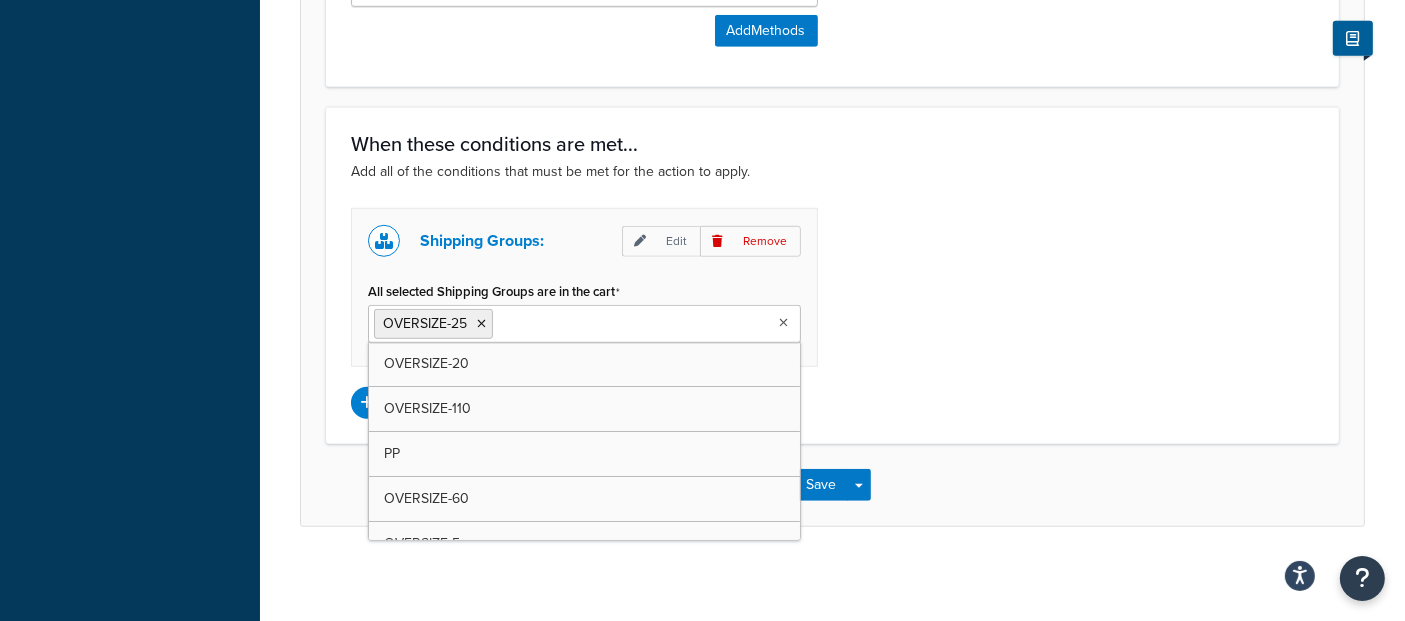 click on "Shipping Groups: Edit Remove All selected Shipping Groups are in the cart   OVERSIZE-25   OVERSIZE-20 OVERSIZE-110 PP OVERSIZE-60 OVERSIZE-5 OVERSIZE-10 OVERSIZE-15 OVERSIZE-50 OVERSIZE-100 FREE SUITCASE-30 OVERSIZE-30 OVERSIZE-40 All Products not assigned to a Shipping Group Add another condition" at bounding box center [832, 313] 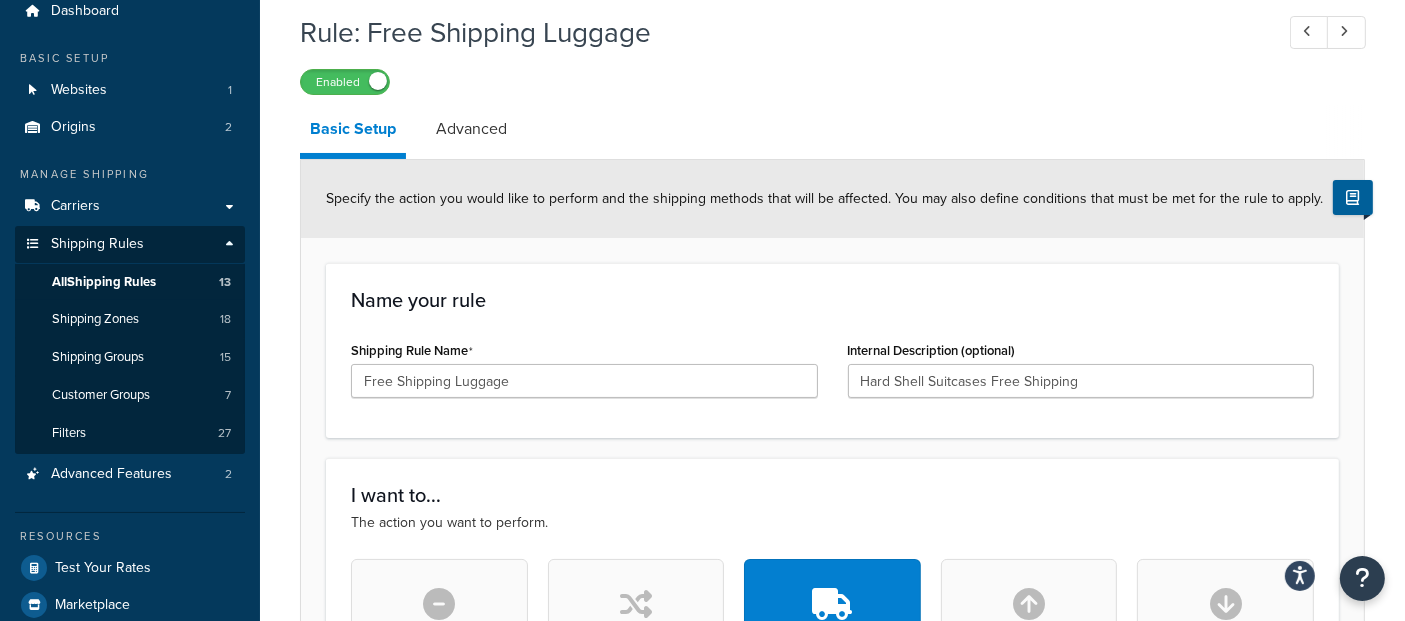 scroll, scrollTop: 0, scrollLeft: 0, axis: both 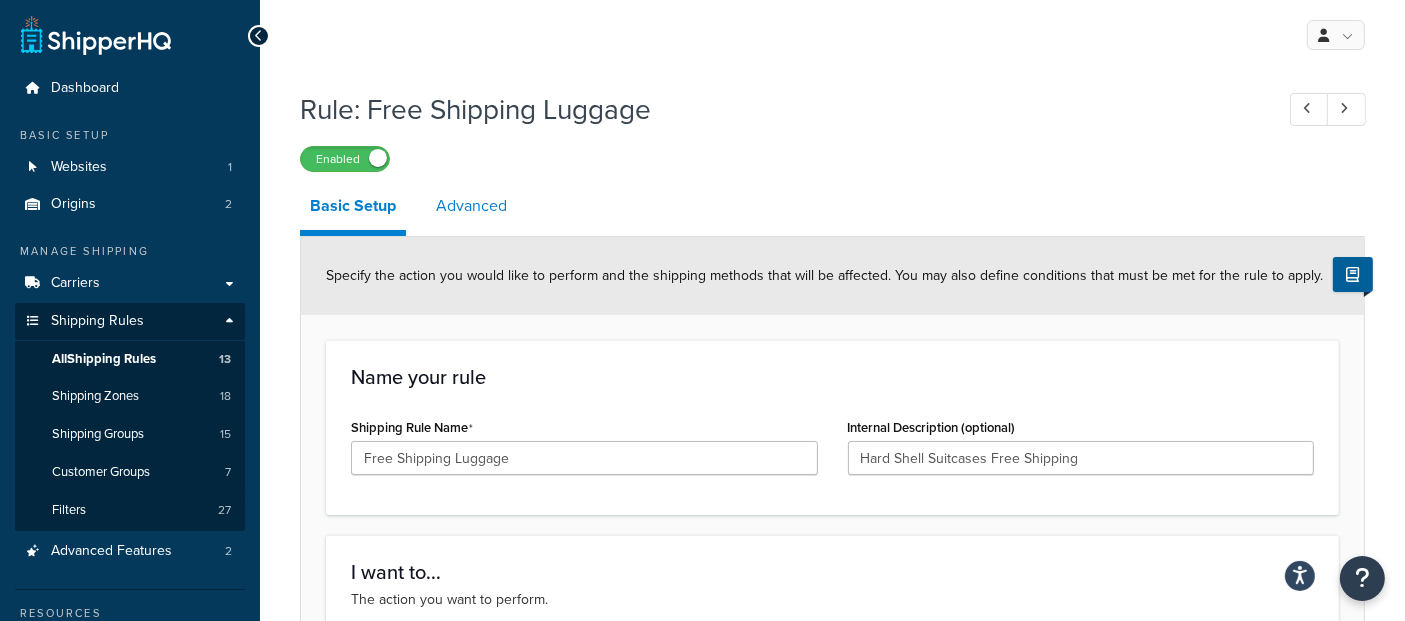 click on "Advanced" at bounding box center [471, 206] 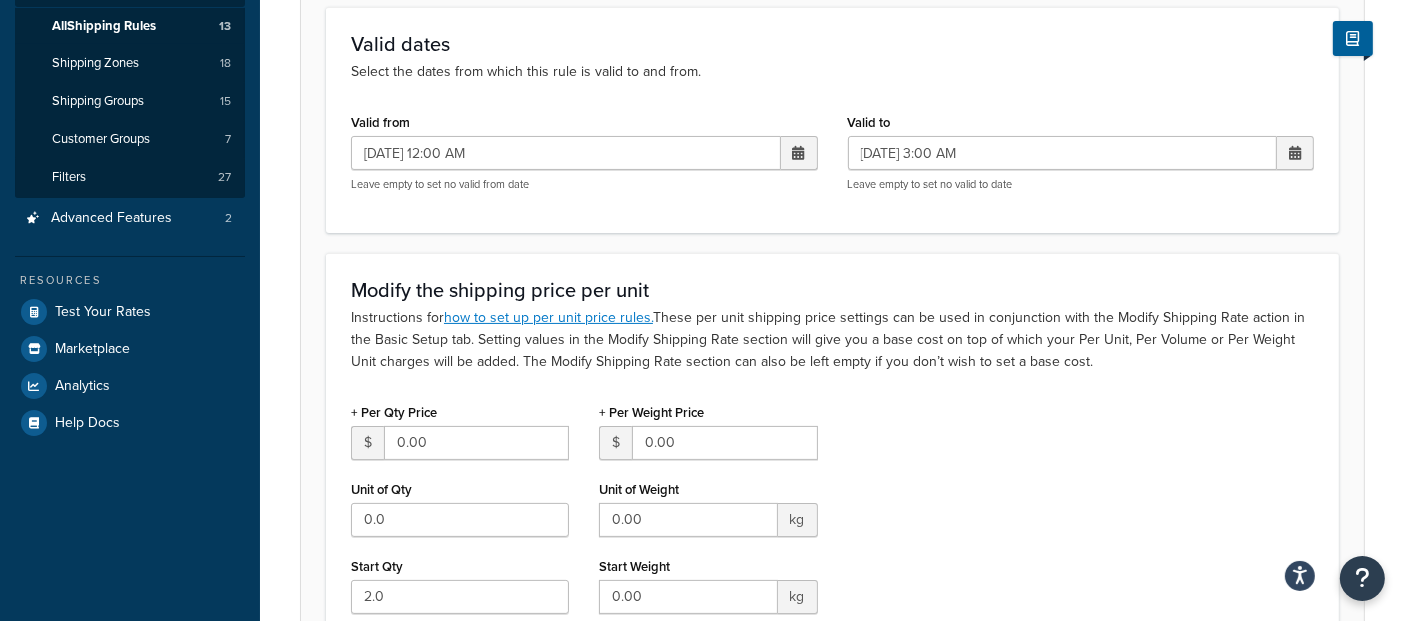 scroll, scrollTop: 111, scrollLeft: 0, axis: vertical 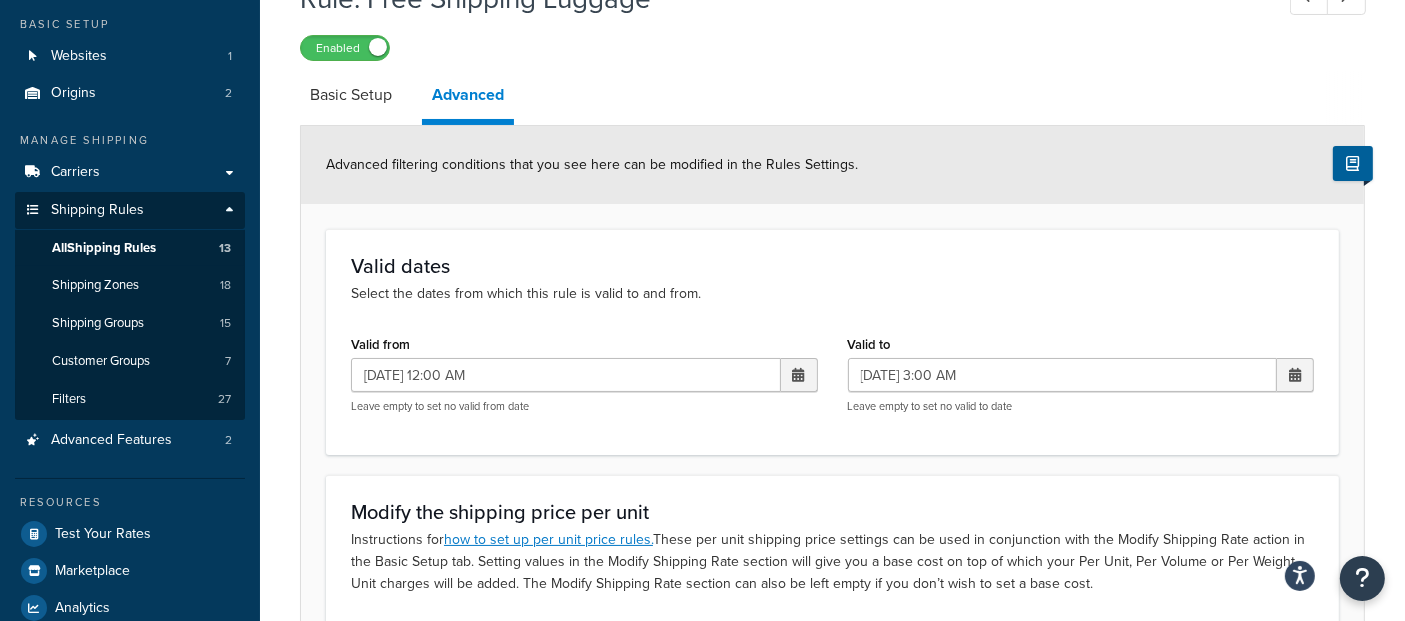 click at bounding box center (799, 375) 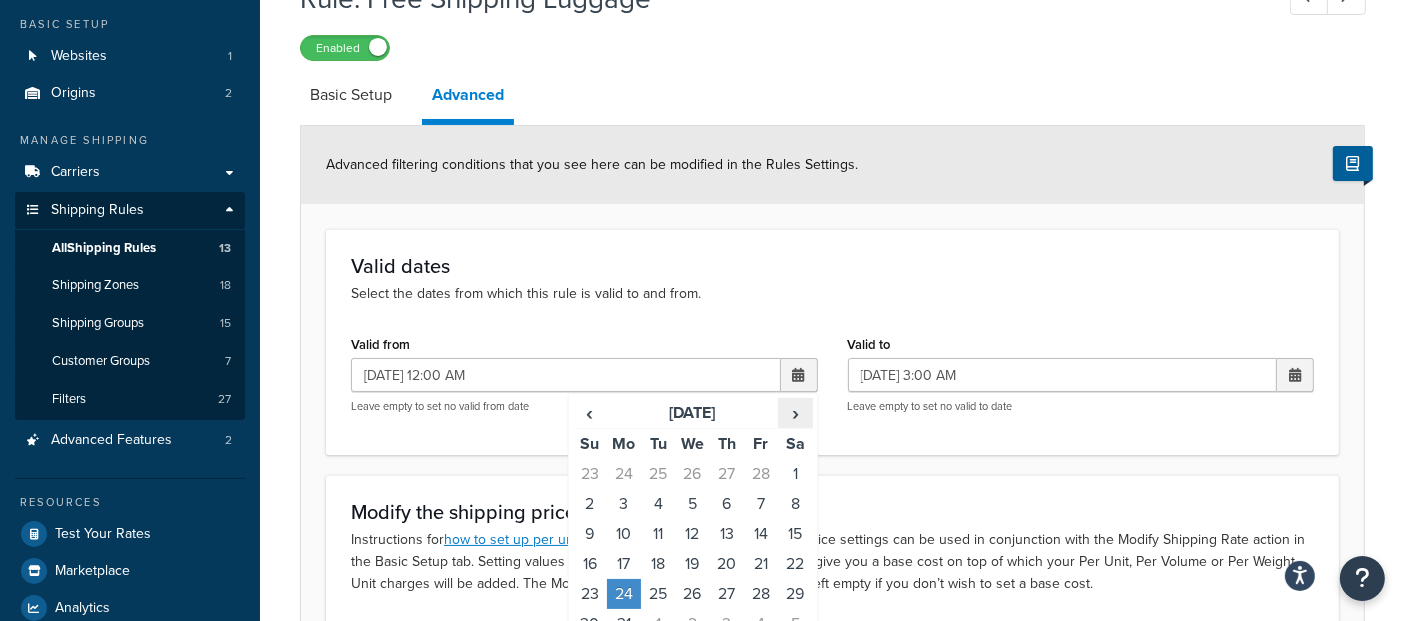 click on "›" at bounding box center [795, 413] 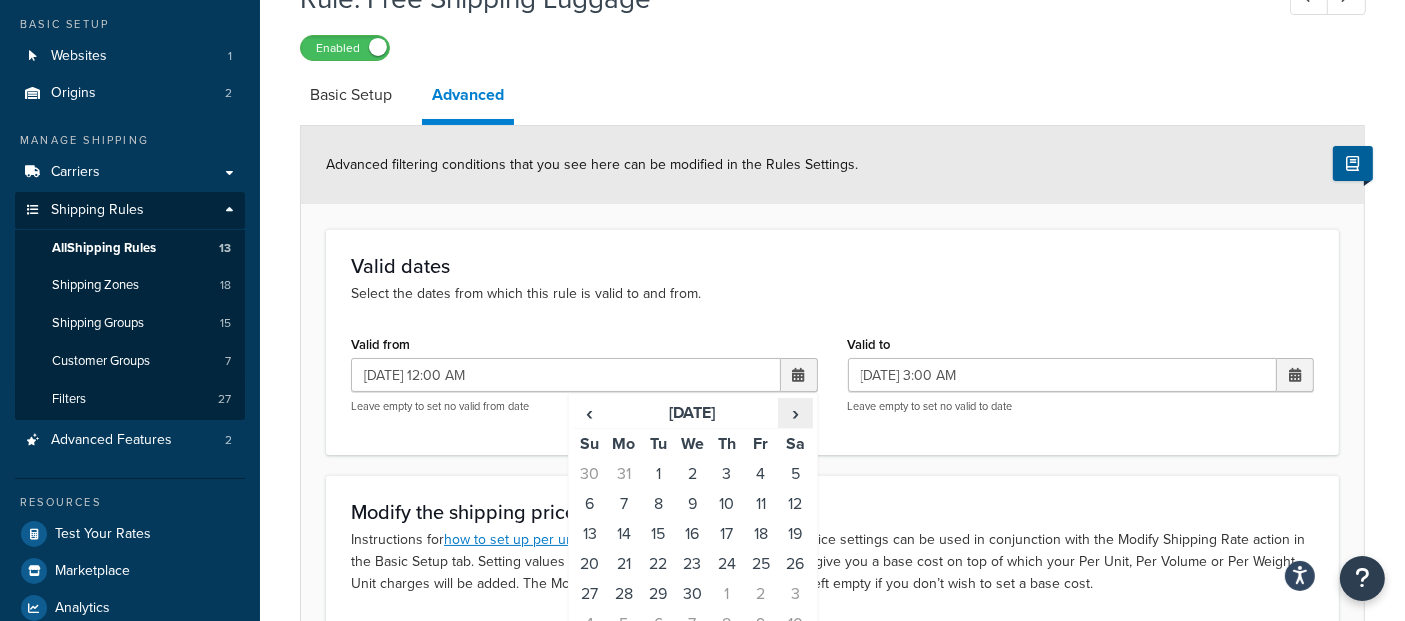click on "›" at bounding box center [795, 413] 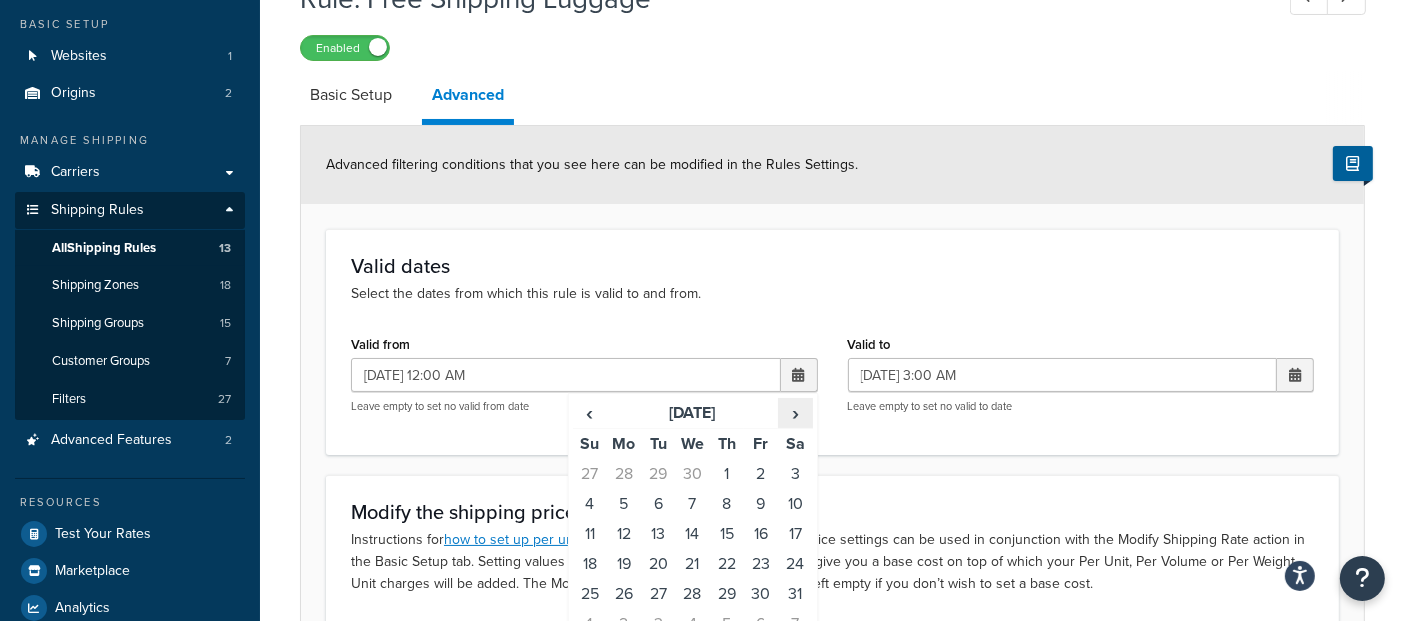 click on "›" at bounding box center [795, 413] 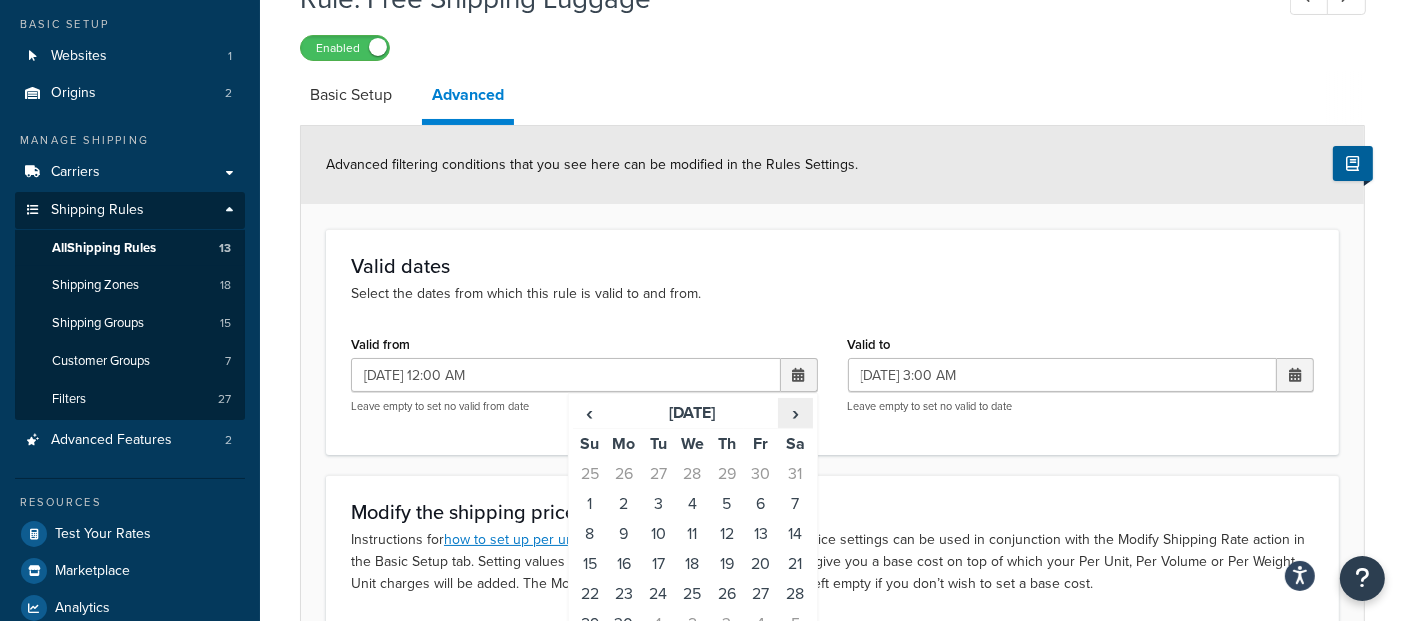 click on "›" at bounding box center (795, 413) 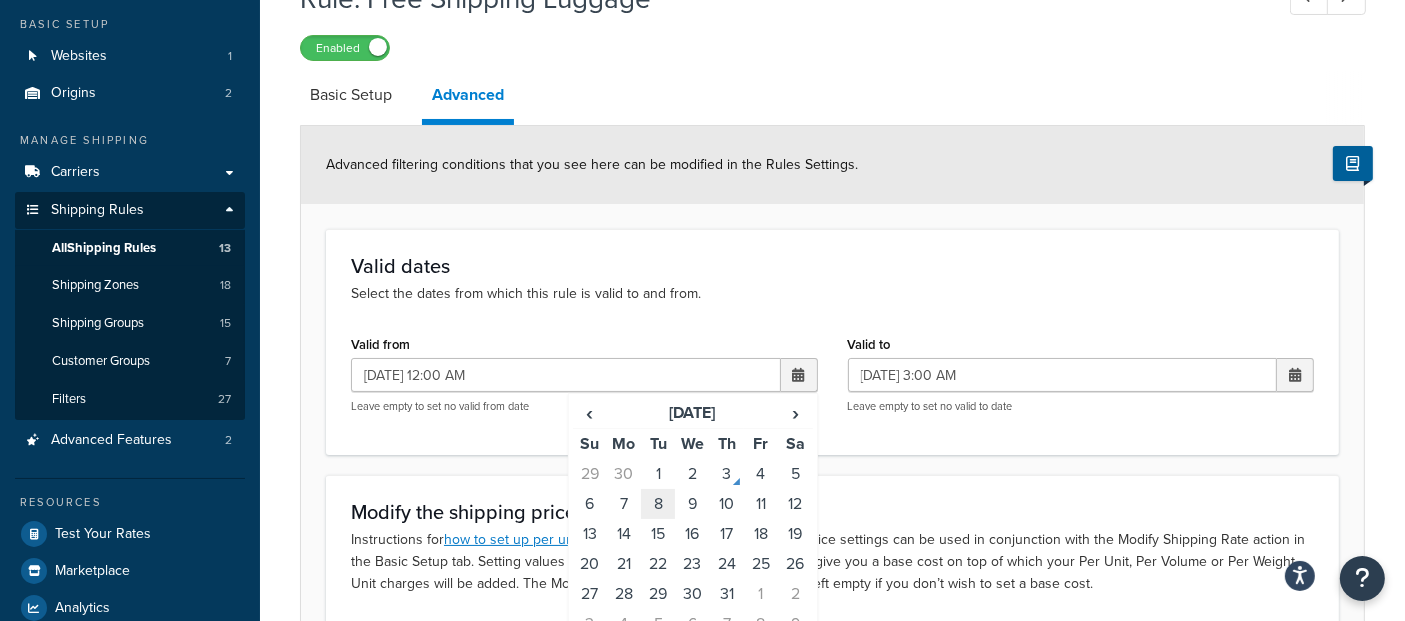 click on "8" at bounding box center [658, 504] 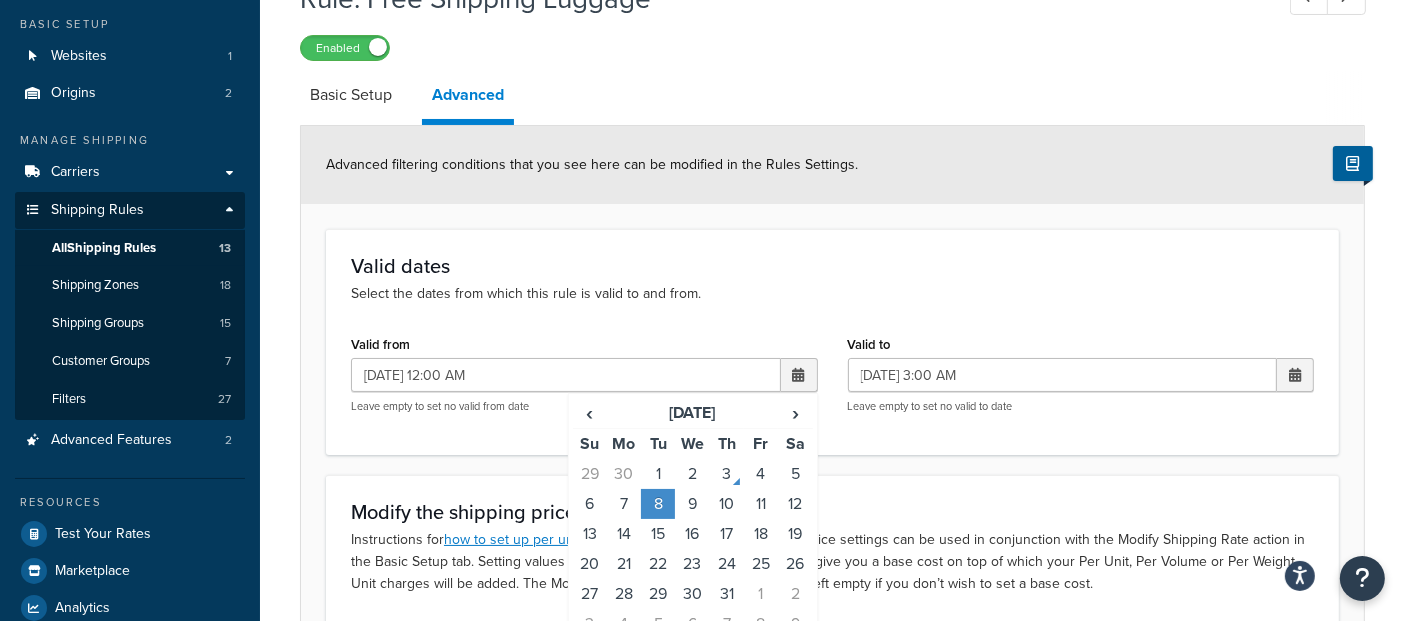 click on "Valid to   04/01/2025 3:00 AM ‹ April 2025 › Su Mo Tu We Th Fr Sa 30 31 1 2 3 4 5 6 7 8 9 10 11 12 13 14 15 16 17 18 19 20 21 22 23 24 25 26 27 28 29 30 1 2 3 4 5 6 7 8 9 10 3:00 AM Leave empty to set no valid to date" at bounding box center (1081, 372) 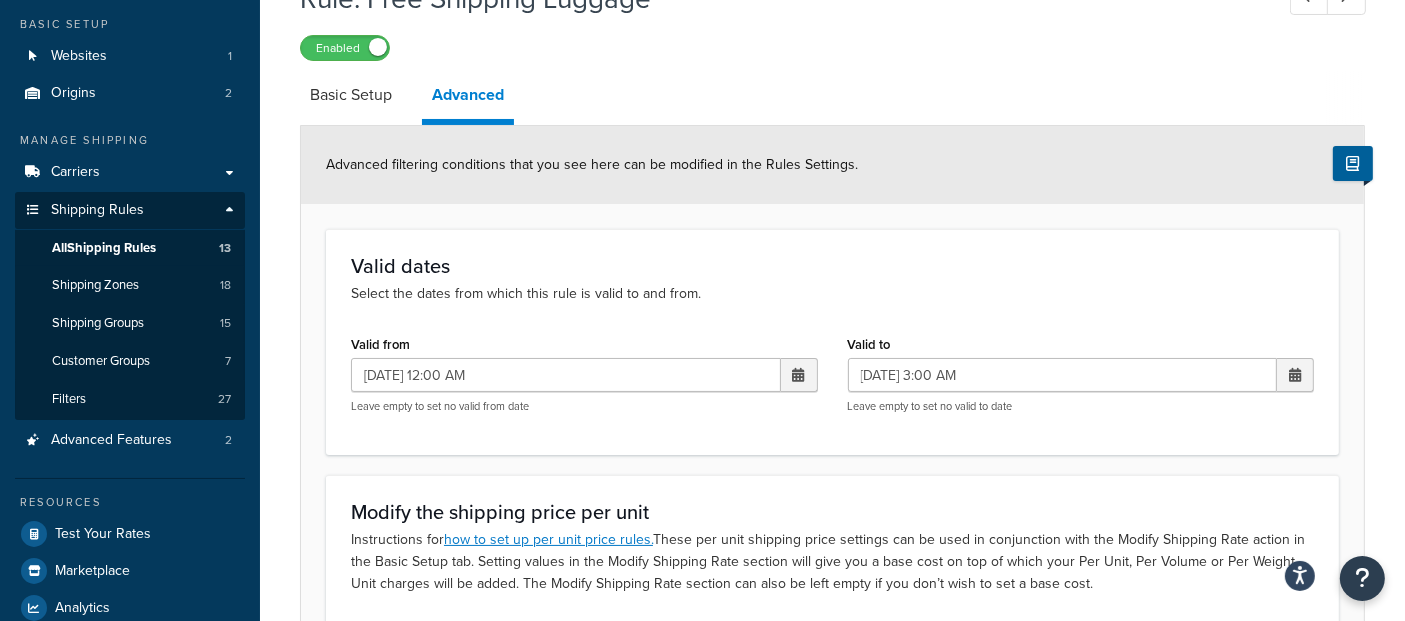 click on "Valid to   04/01/2025 3:00 AM ‹ April 2025 › Su Mo Tu We Th Fr Sa 30 31 1 2 3 4 5 6 7 8 9 10 11 12 13 14 15 16 17 18 19 20 21 22 23 24 25 26 27 28 29 30 1 2 3 4 5 6 7 8 9 10 3:00 AM Leave empty to set no valid to date" at bounding box center (1081, 379) 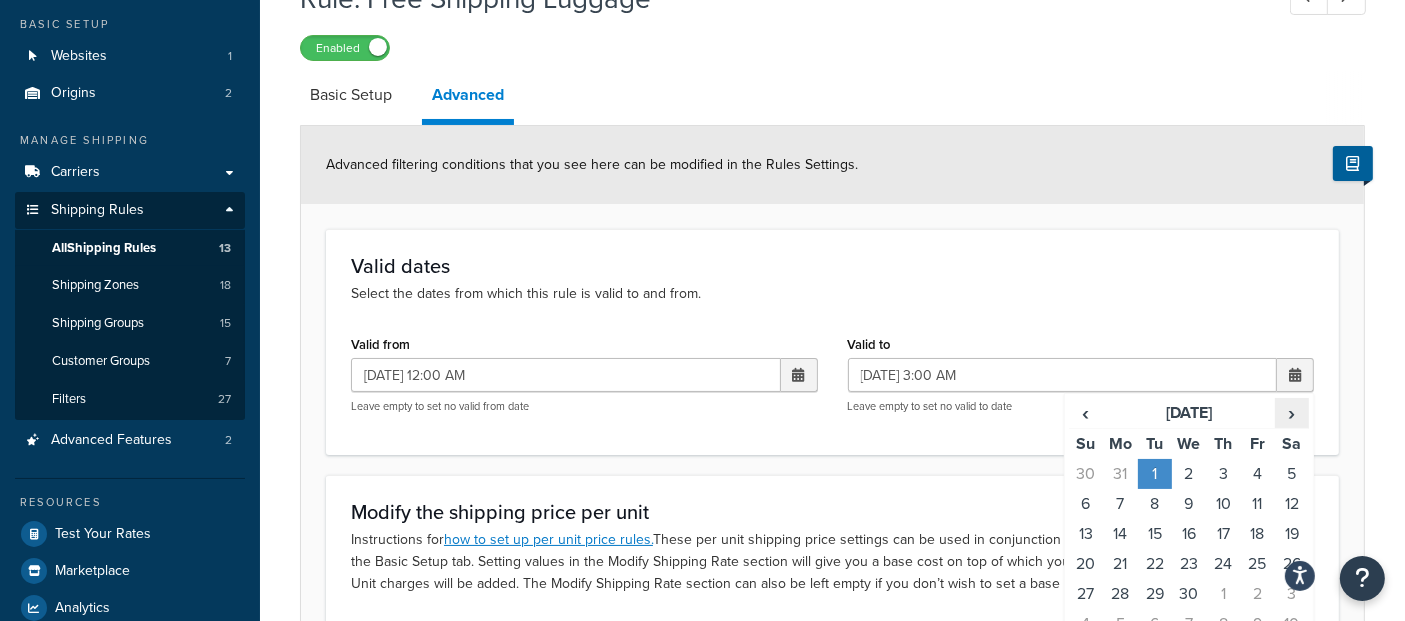 click on "›" at bounding box center (1292, 413) 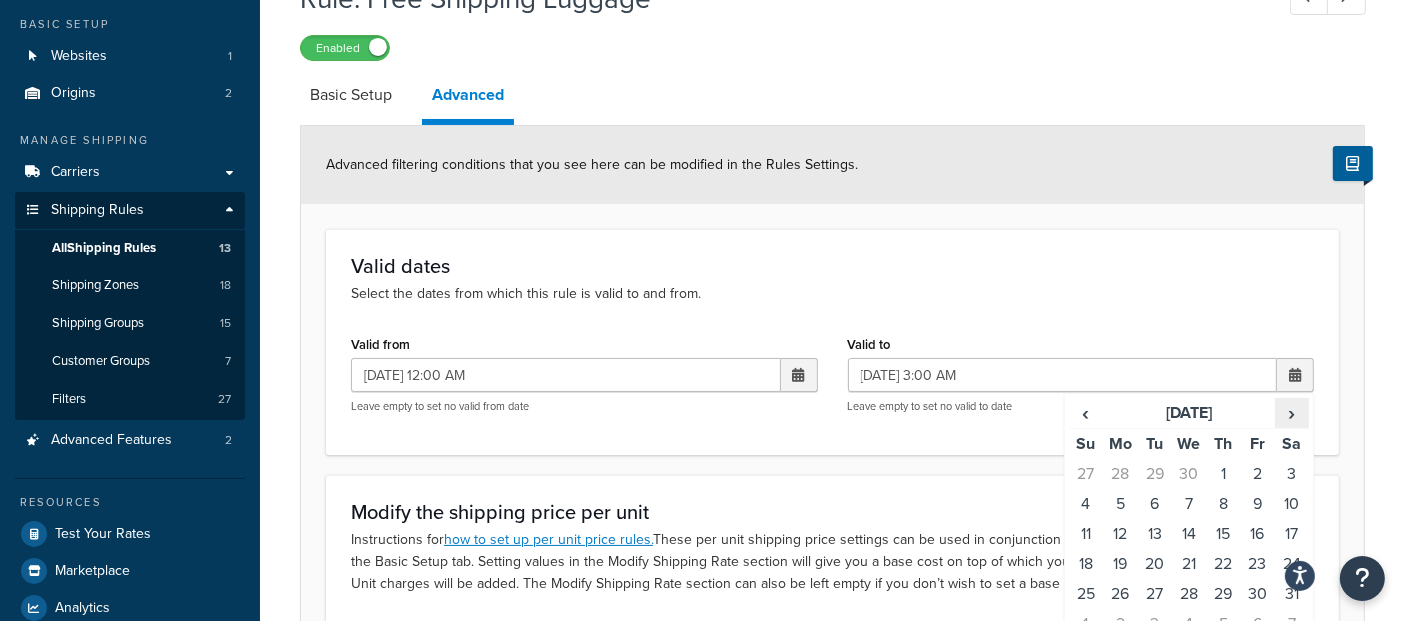 click on "›" at bounding box center [1292, 413] 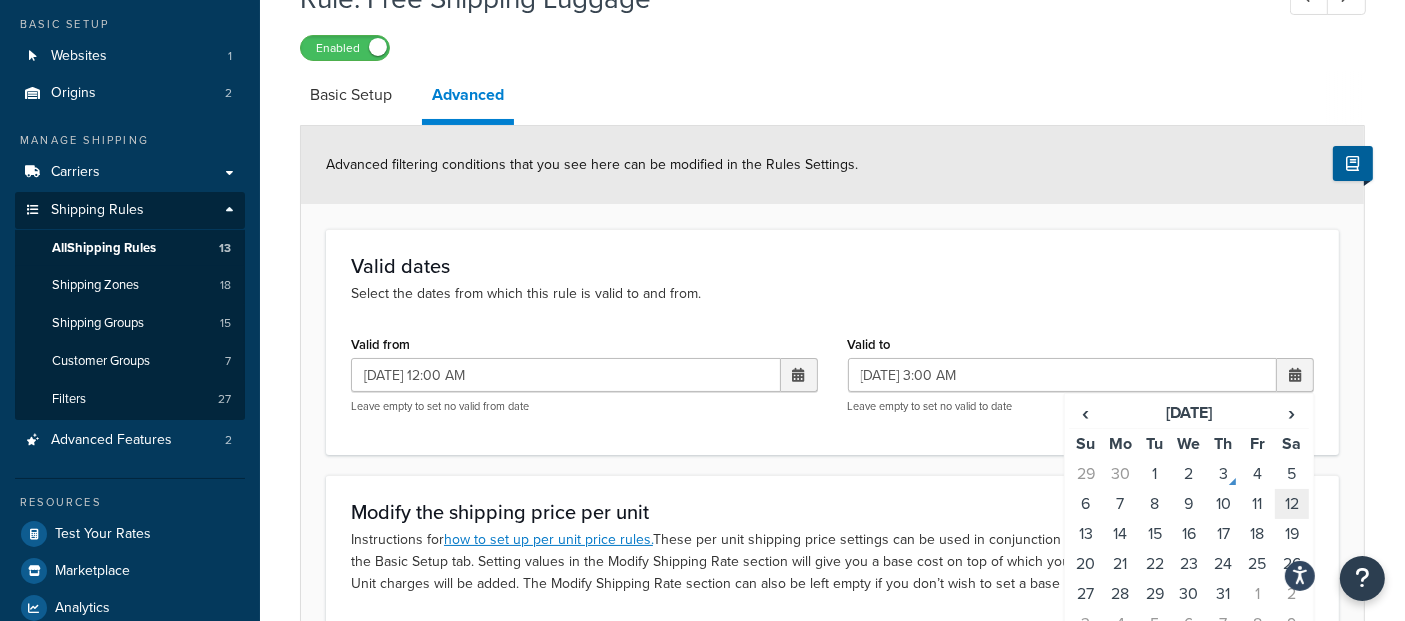click on "12" at bounding box center [1292, 504] 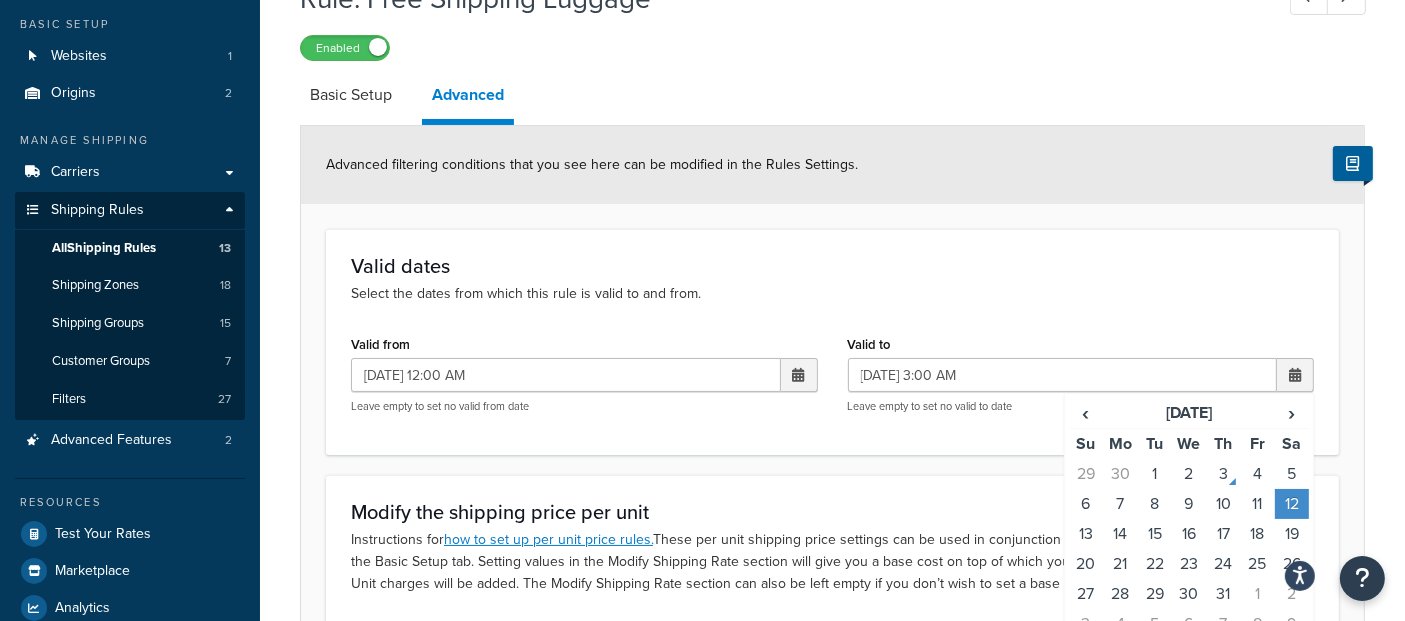 click on "Valid dates Select the dates from which this rule is valid to and from. Valid from   07/08/2025 12:00 AM ‹ July 2025 › Su Mo Tu We Th Fr Sa 29 30 1 2 3 4 5 6 7 8 9 10 11 12 13 14 15 16 17 18 19 20 21 22 23 24 25 26 27 28 29 30 31 1 2 3 4 5 6 7 8 9 12:00 AM Leave empty to set no valid from date Valid to   07/12/2025 3:00 AM ‹ July 2025 › Su Mo Tu We Th Fr Sa 29 30 1 2 3 4 5 6 7 8 9 10 11 12 13 14 15 16 17 18 19 20 21 22 23 24 25 26 27 28 29 30 31 1 2 3 4 5 6 7 8 9 3:00 AM Leave empty to set no valid to date" at bounding box center (832, 341) 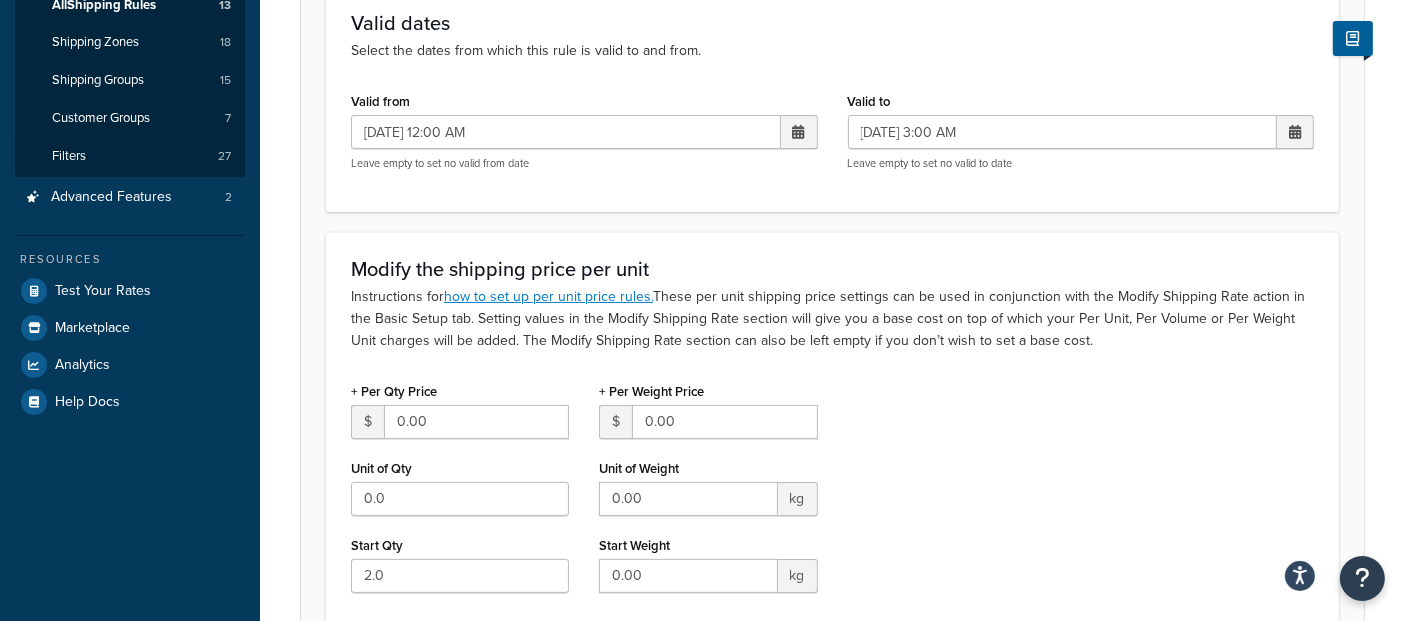 scroll, scrollTop: 546, scrollLeft: 0, axis: vertical 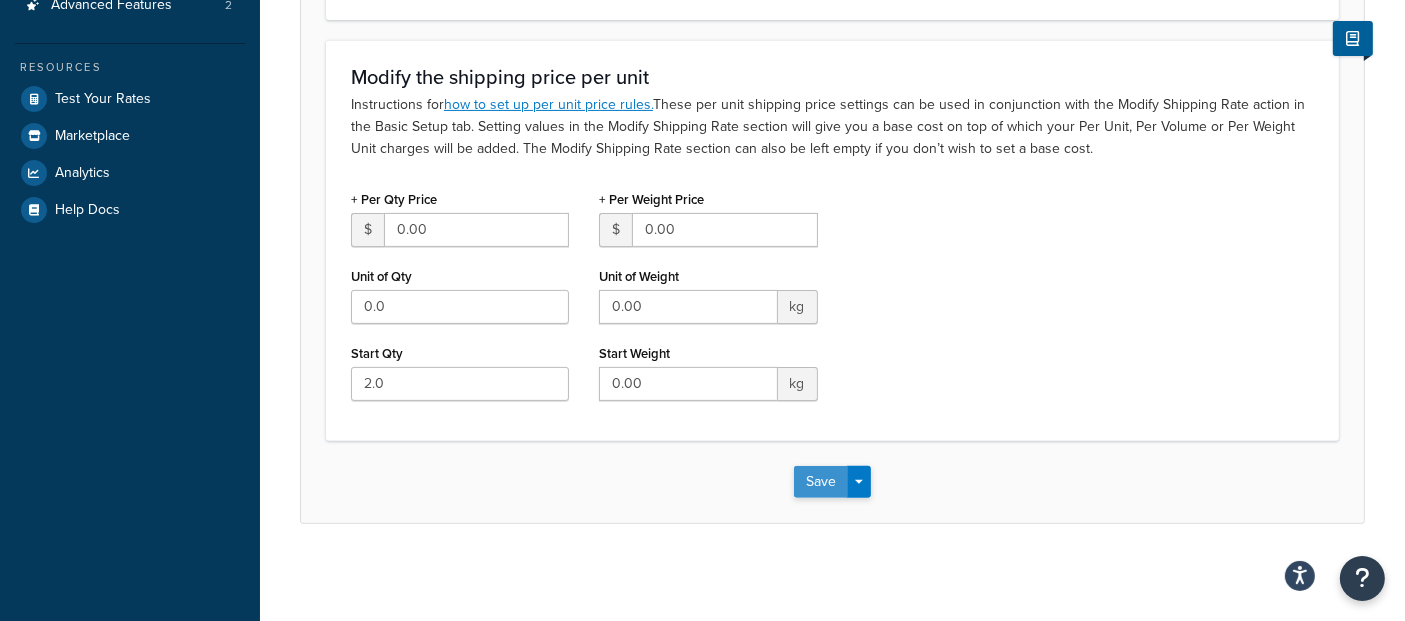 click on "Save" at bounding box center [821, 482] 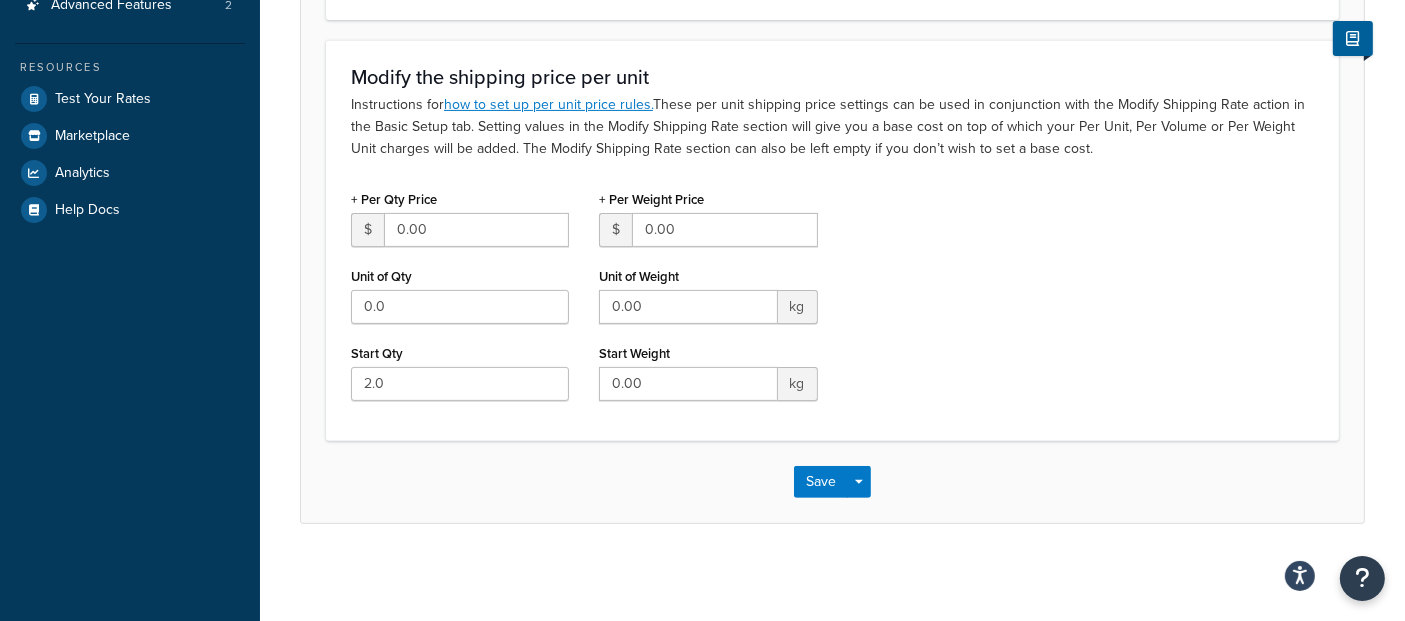 scroll, scrollTop: 0, scrollLeft: 0, axis: both 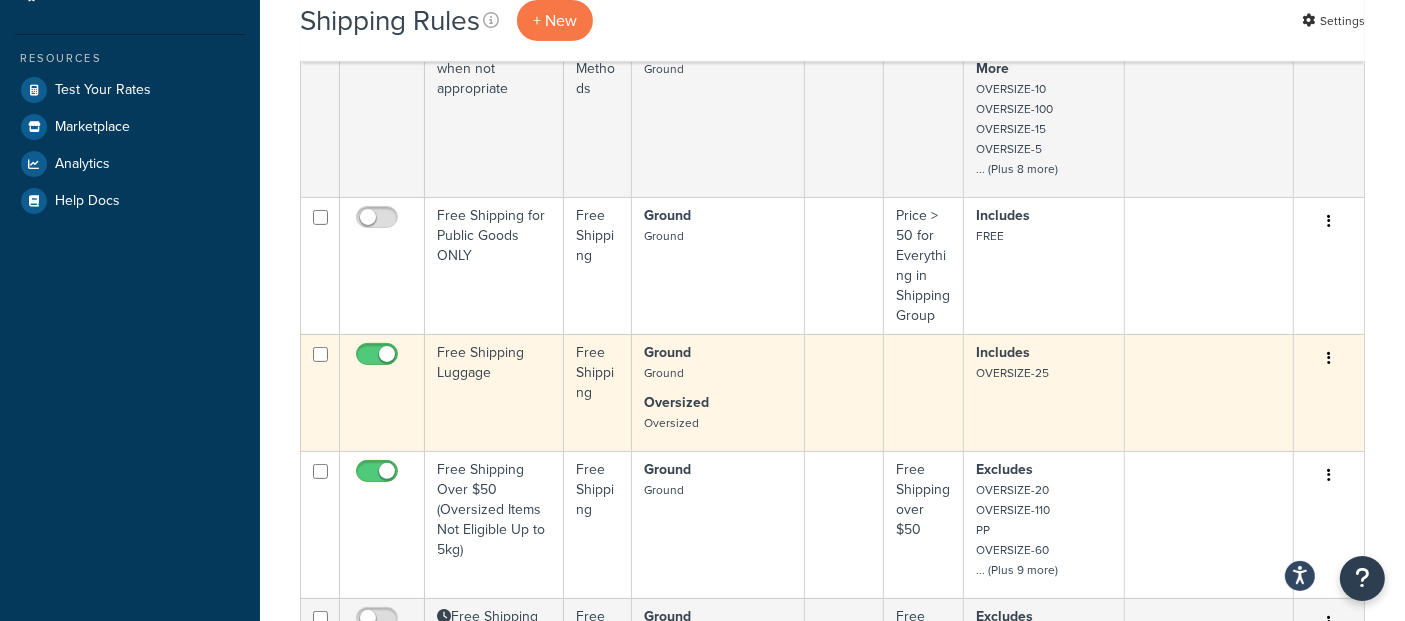 click on "Free Shipping Luggage" at bounding box center [494, 392] 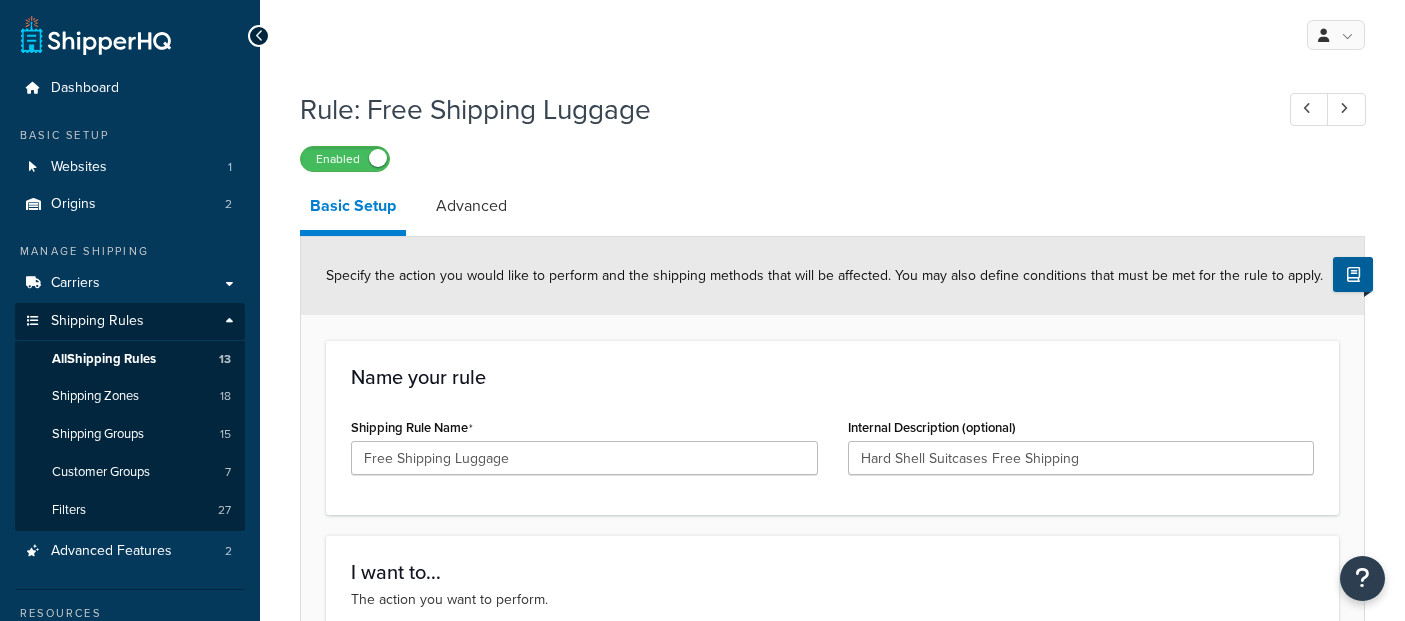 scroll, scrollTop: 0, scrollLeft: 0, axis: both 